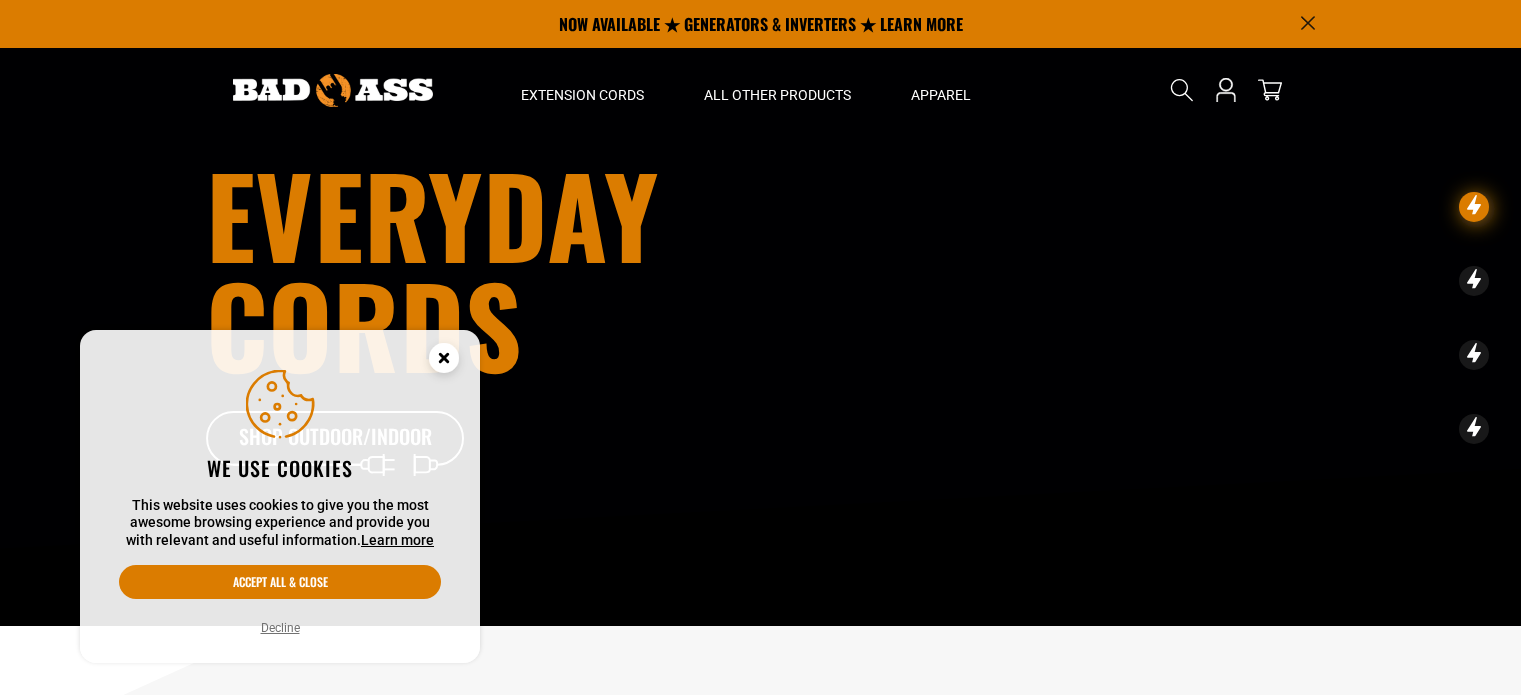 scroll, scrollTop: 0, scrollLeft: 0, axis: both 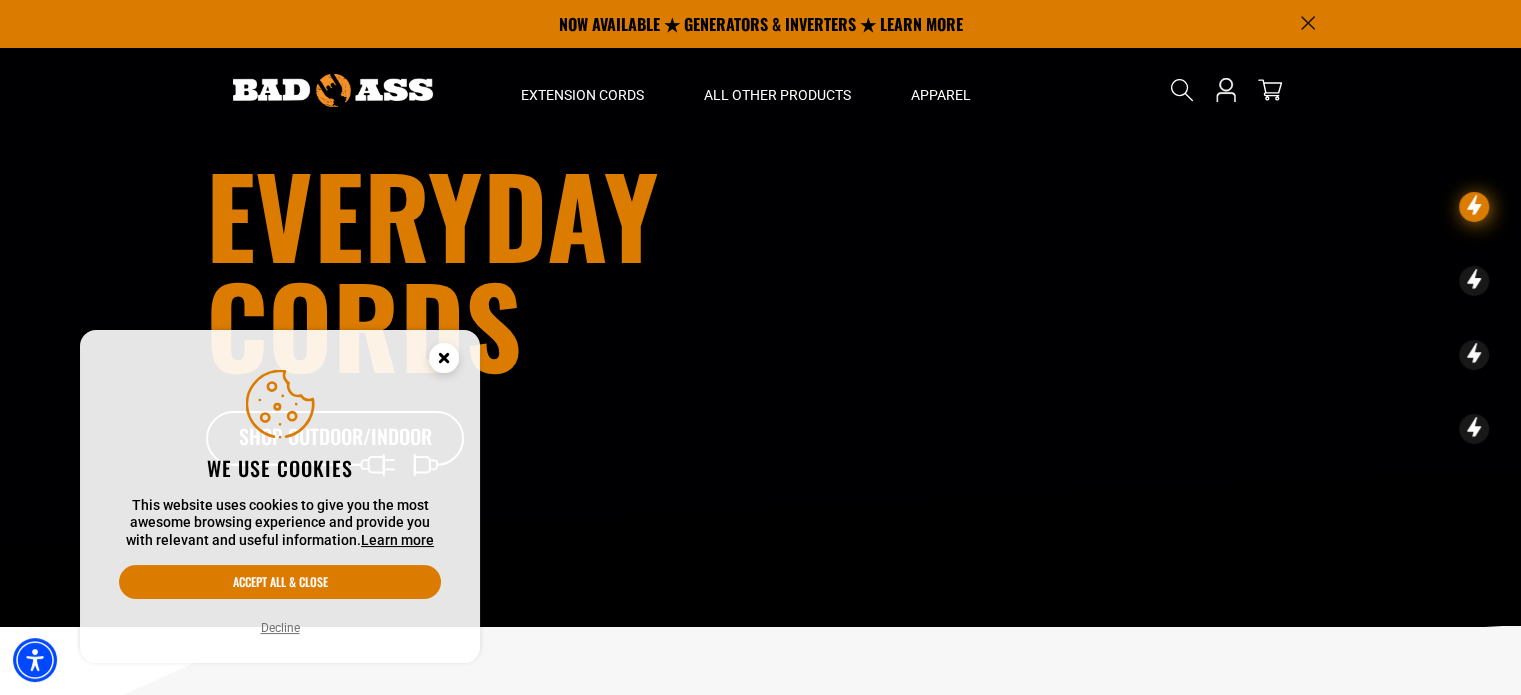click 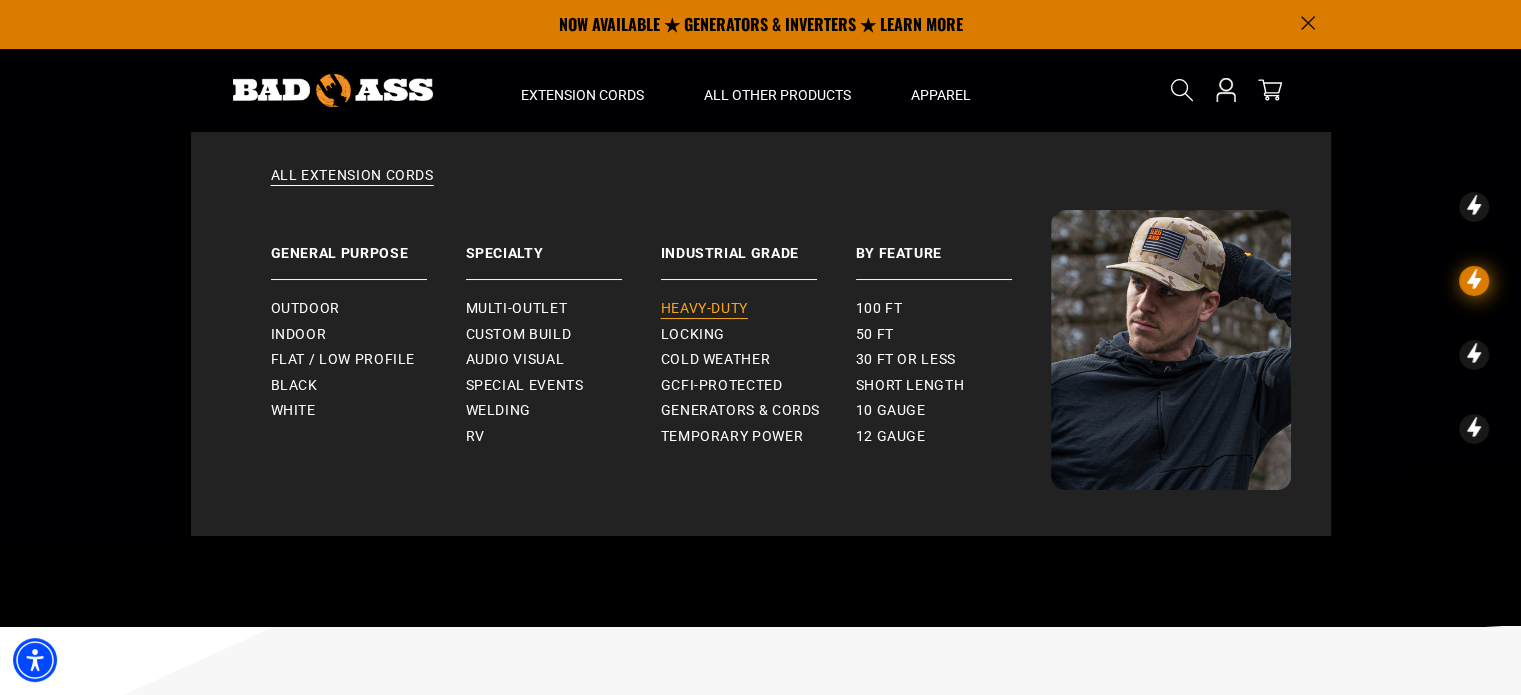 click on "Heavy-Duty" at bounding box center [704, 309] 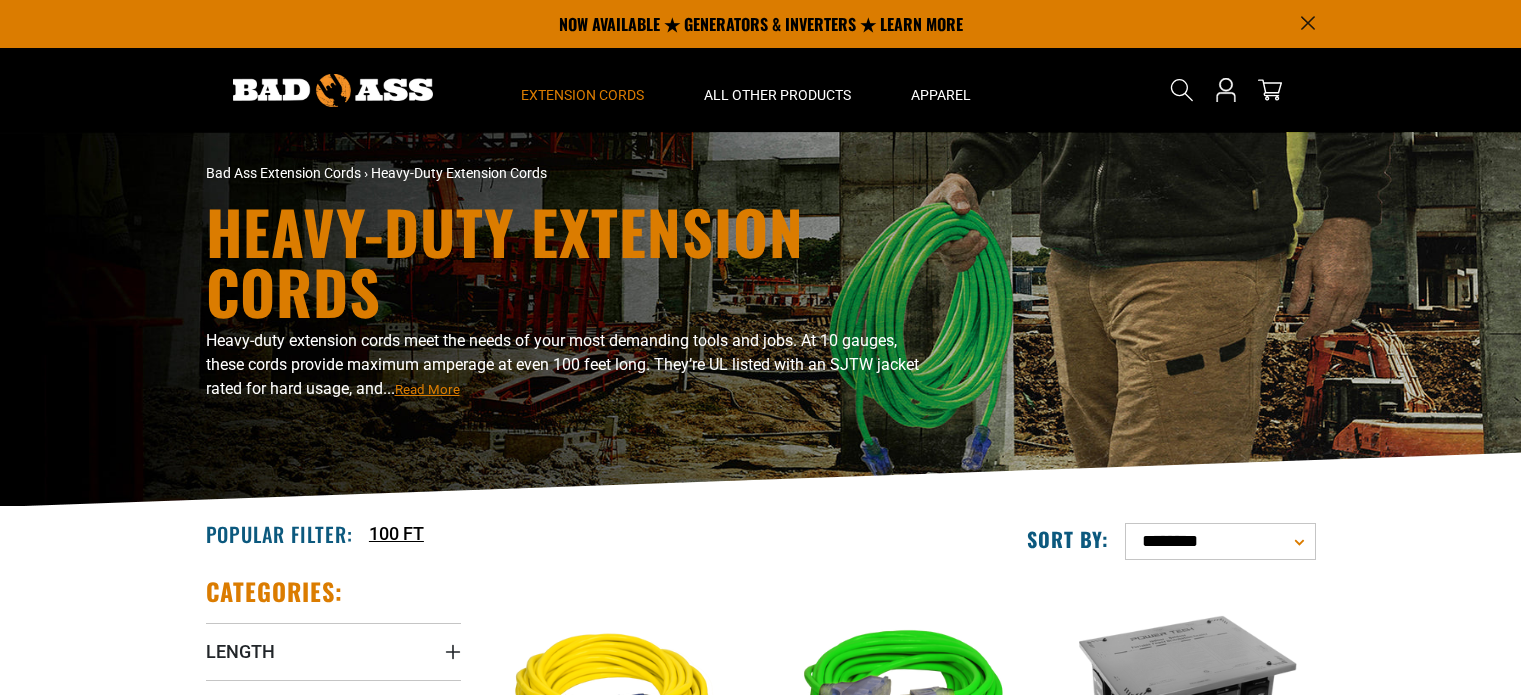 scroll, scrollTop: 0, scrollLeft: 0, axis: both 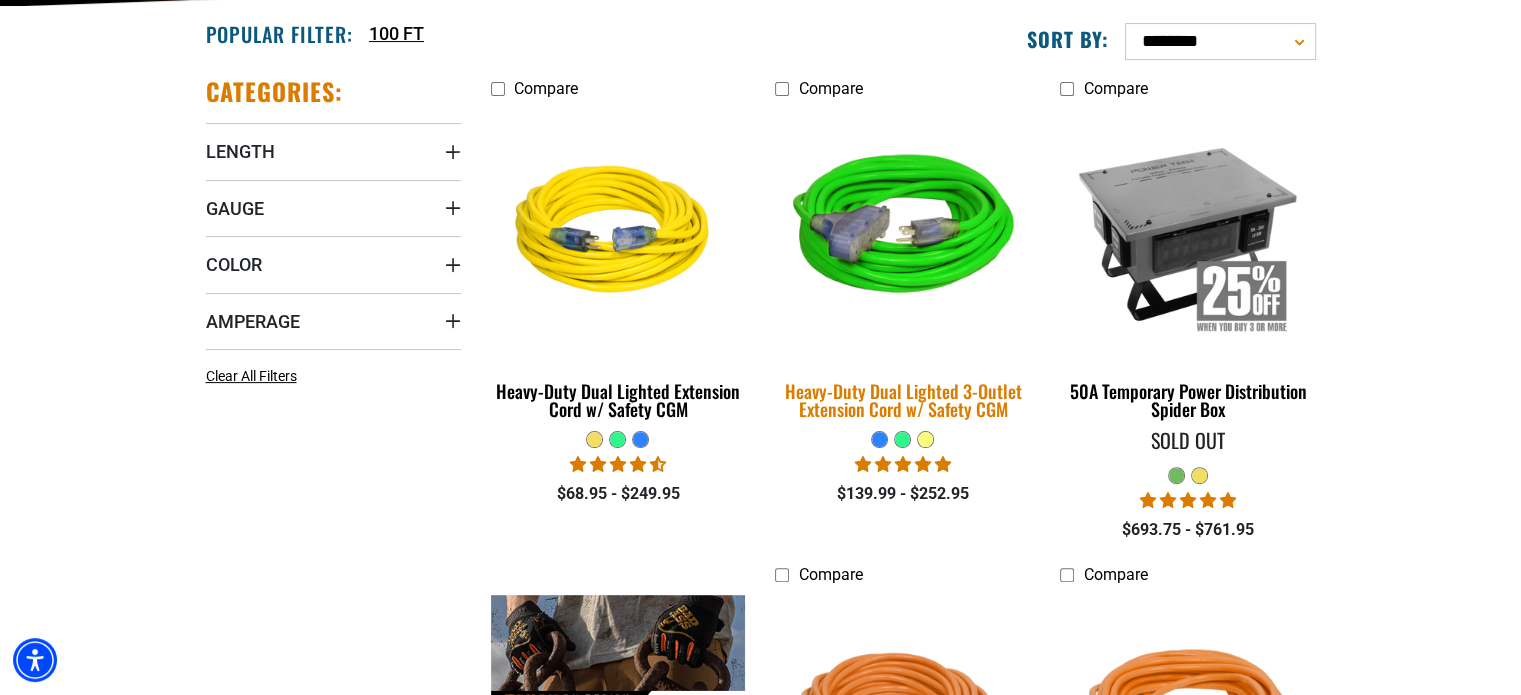 click on "Heavy-Duty Dual Lighted 3-Outlet Extension Cord w/ Safety CGM" at bounding box center (902, 400) 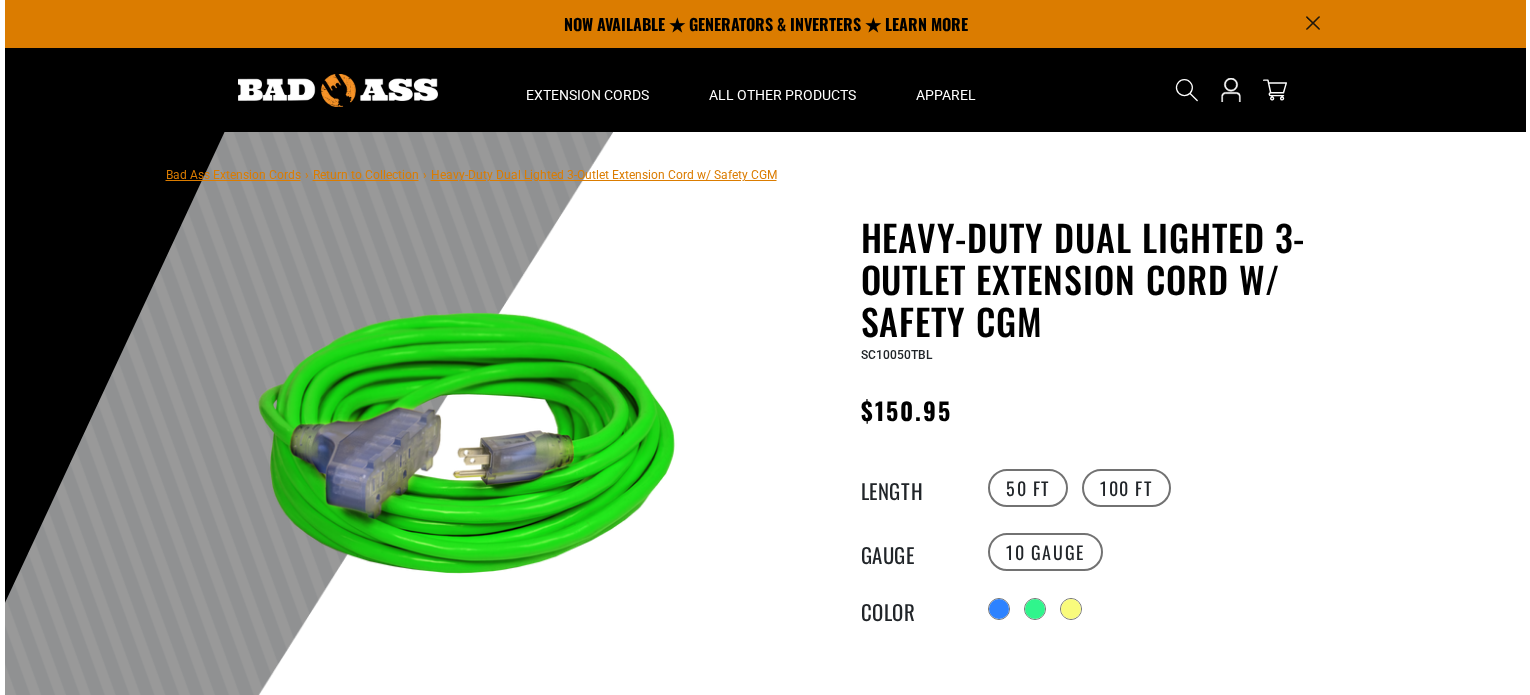 scroll, scrollTop: 0, scrollLeft: 0, axis: both 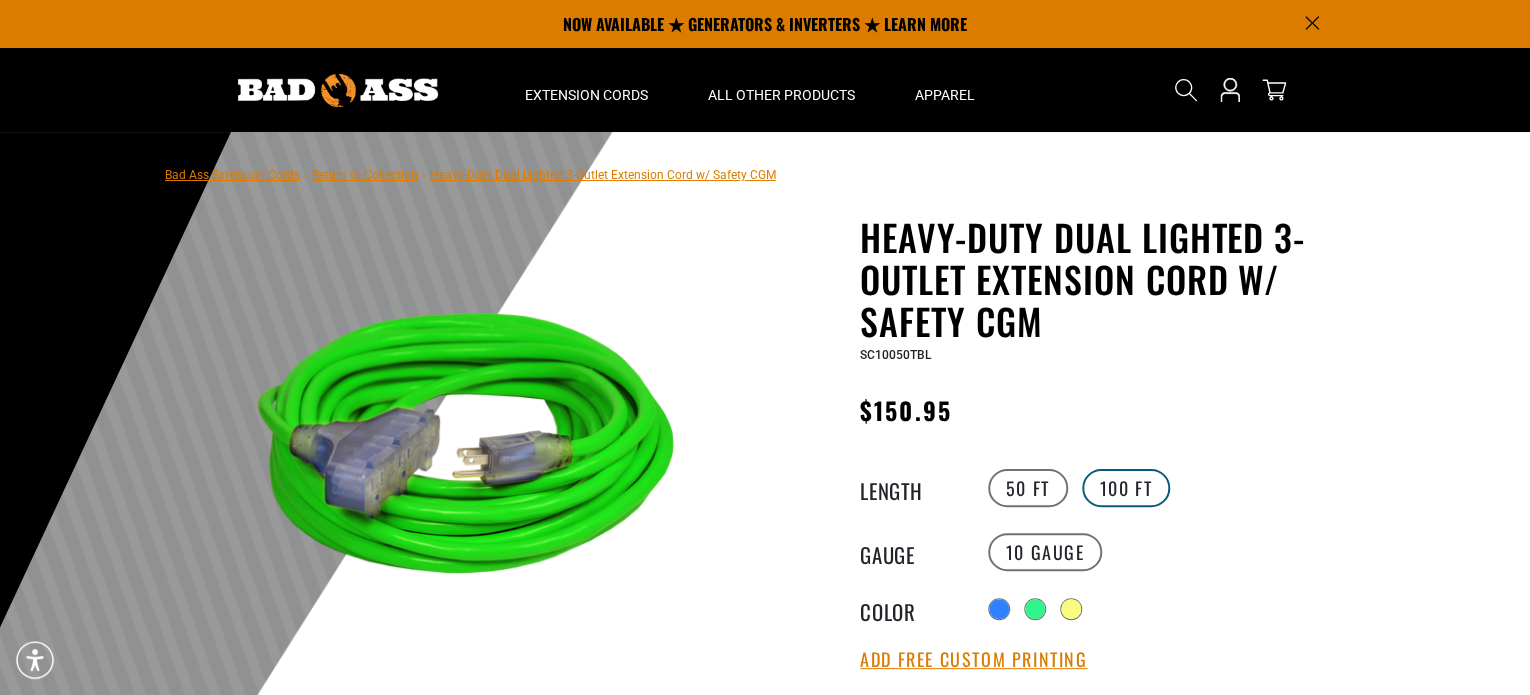 click on "100 FT" at bounding box center [1126, 488] 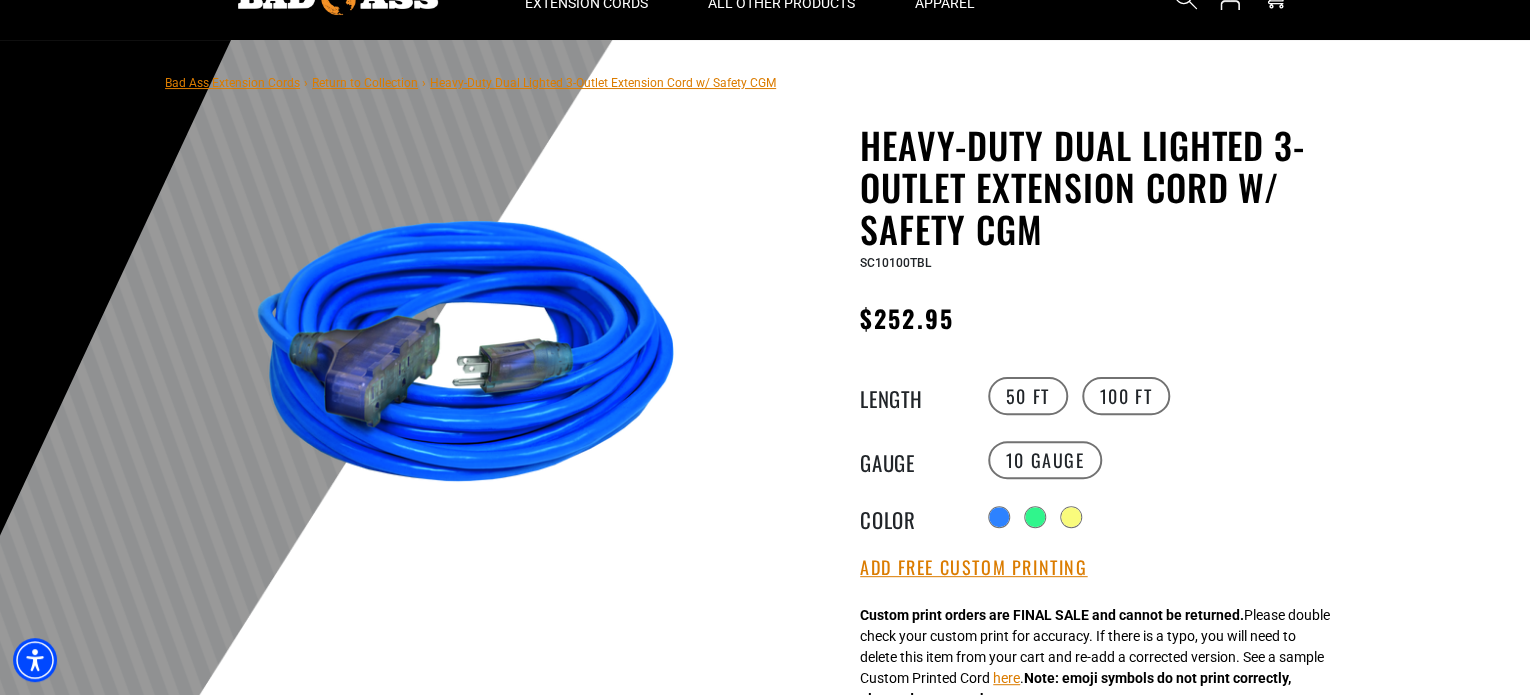 scroll, scrollTop: 100, scrollLeft: 0, axis: vertical 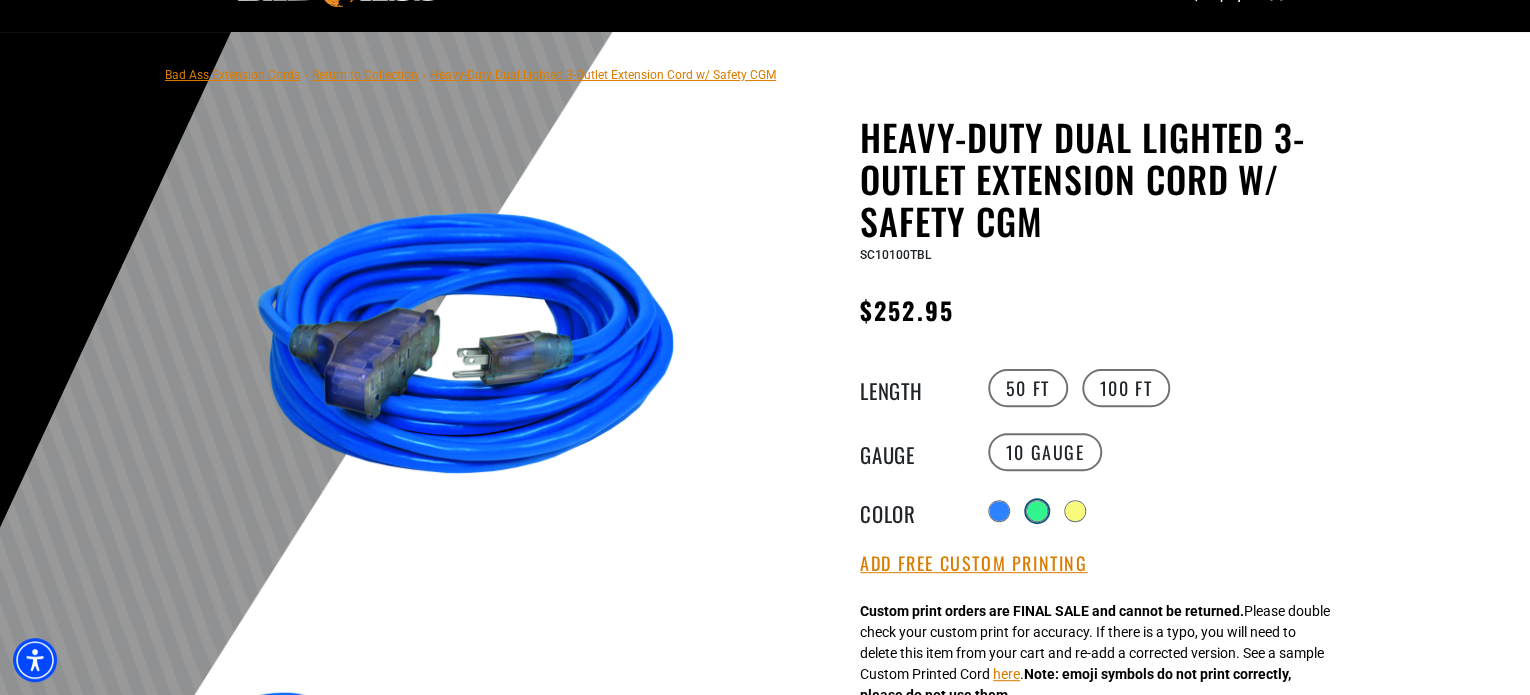 click at bounding box center (1037, 511) 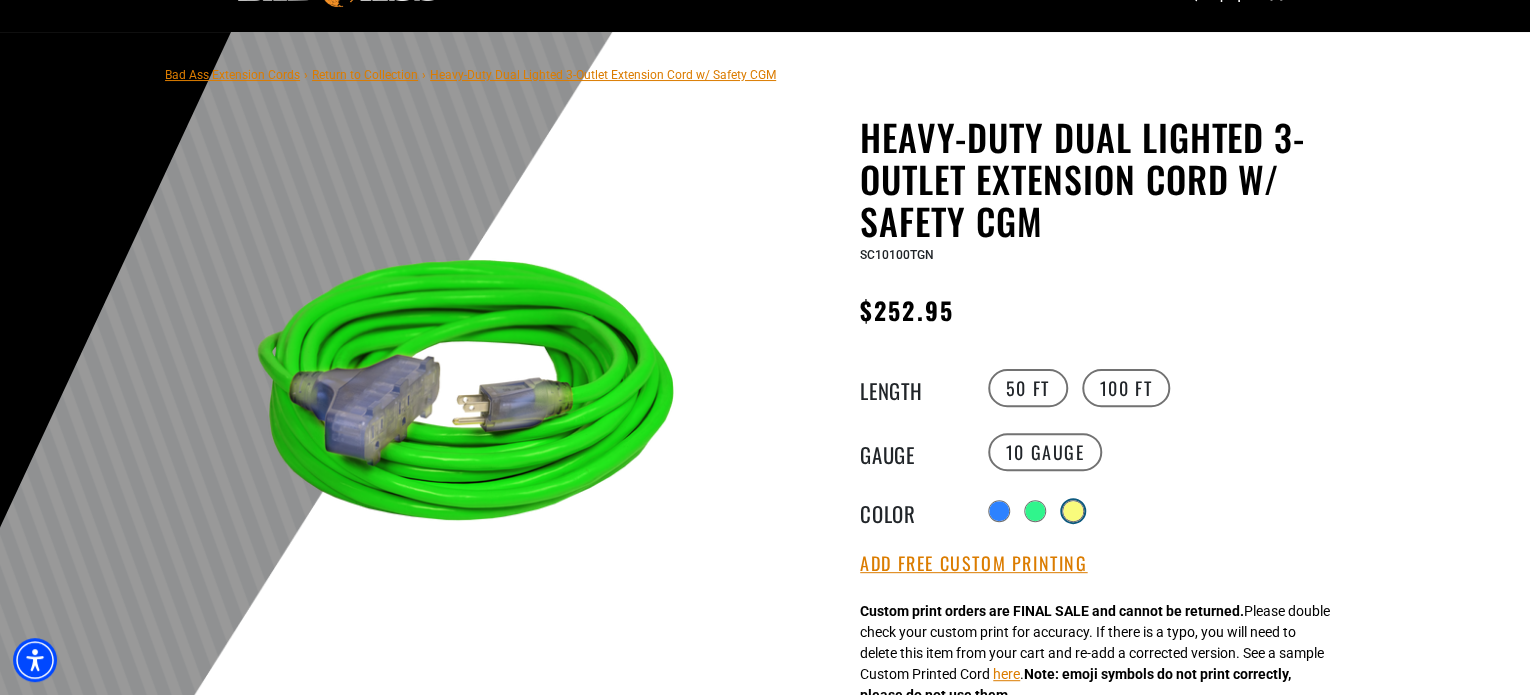 click at bounding box center (1073, 511) 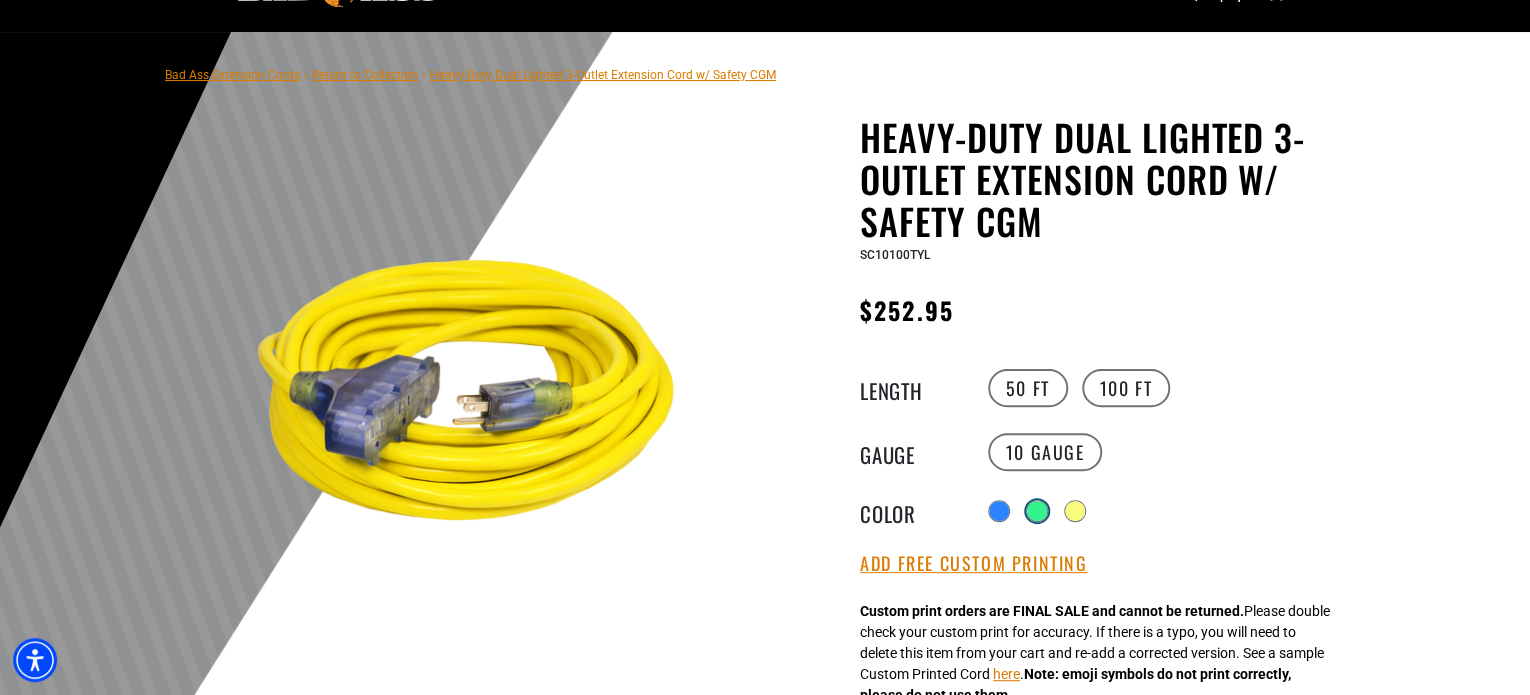 click at bounding box center (1037, 511) 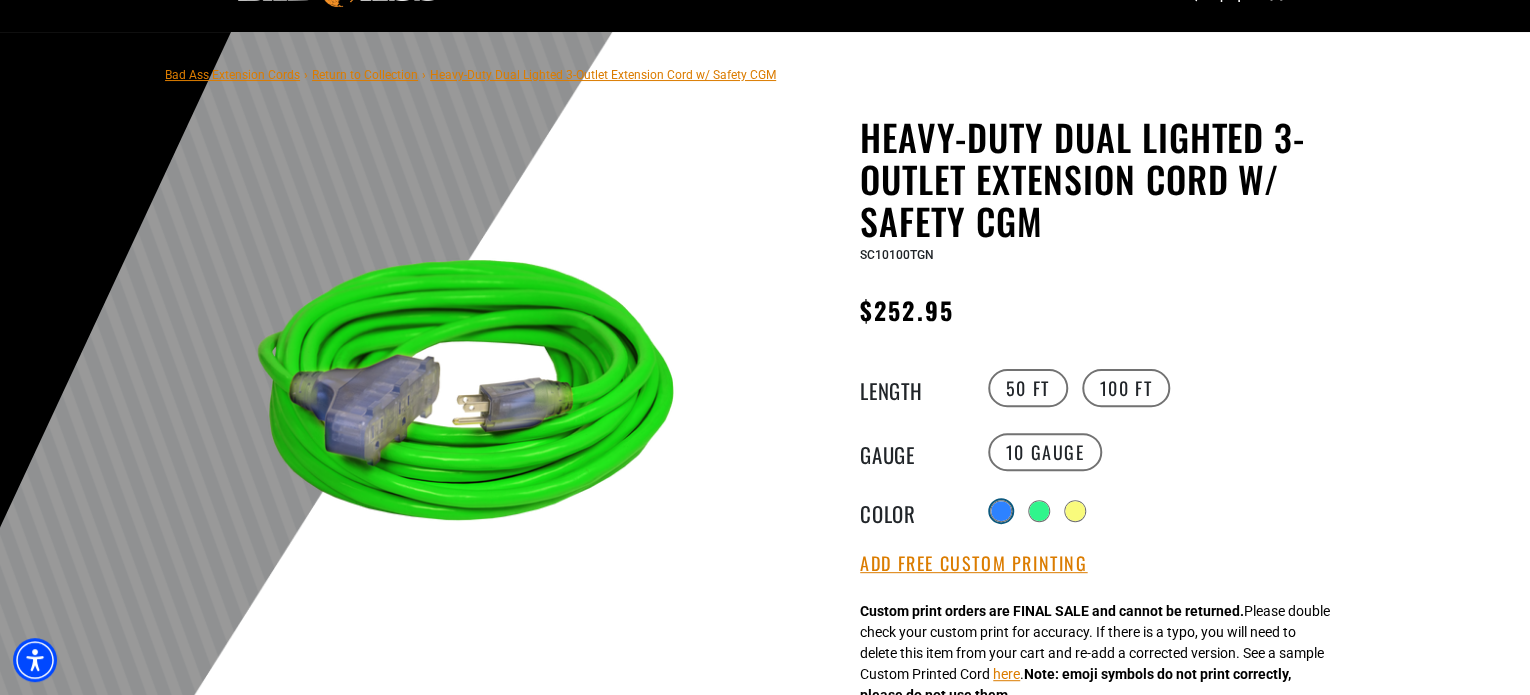 click at bounding box center (1001, 511) 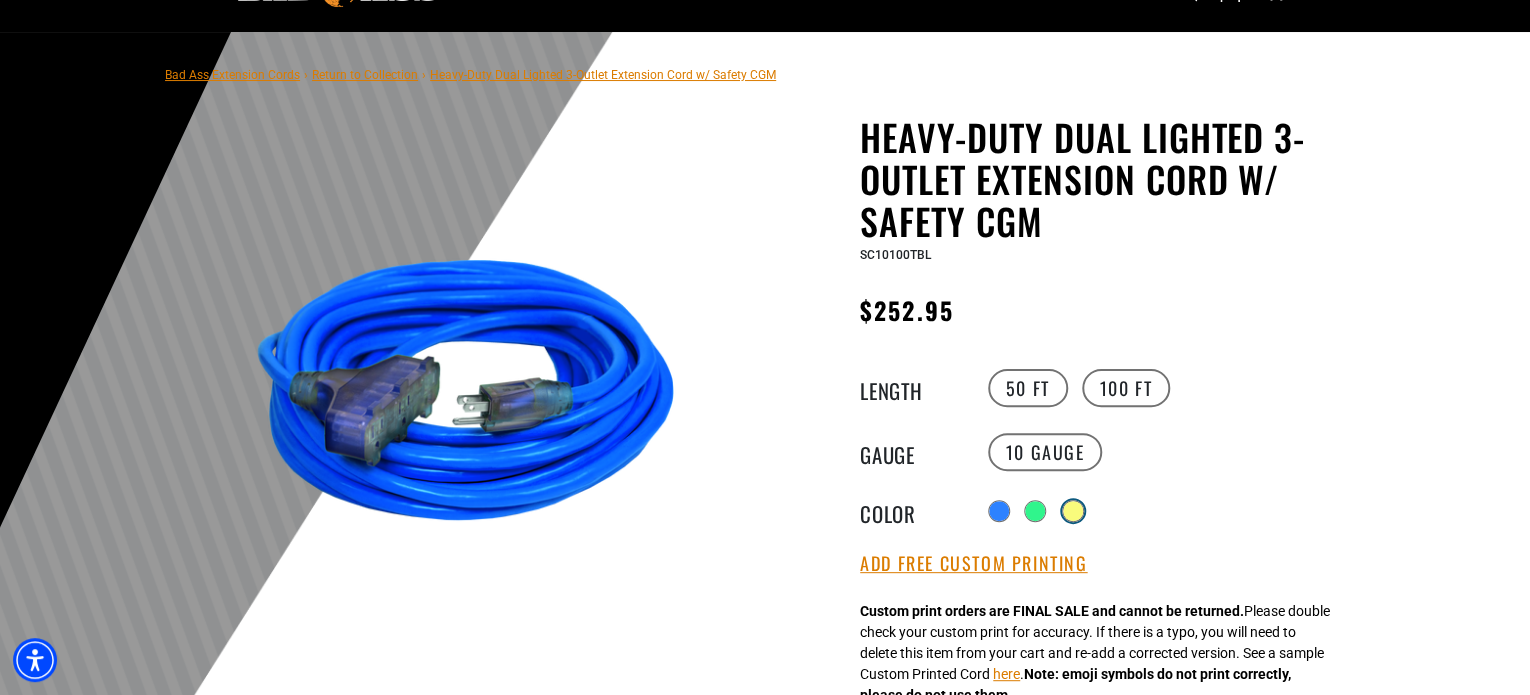 click at bounding box center (1073, 511) 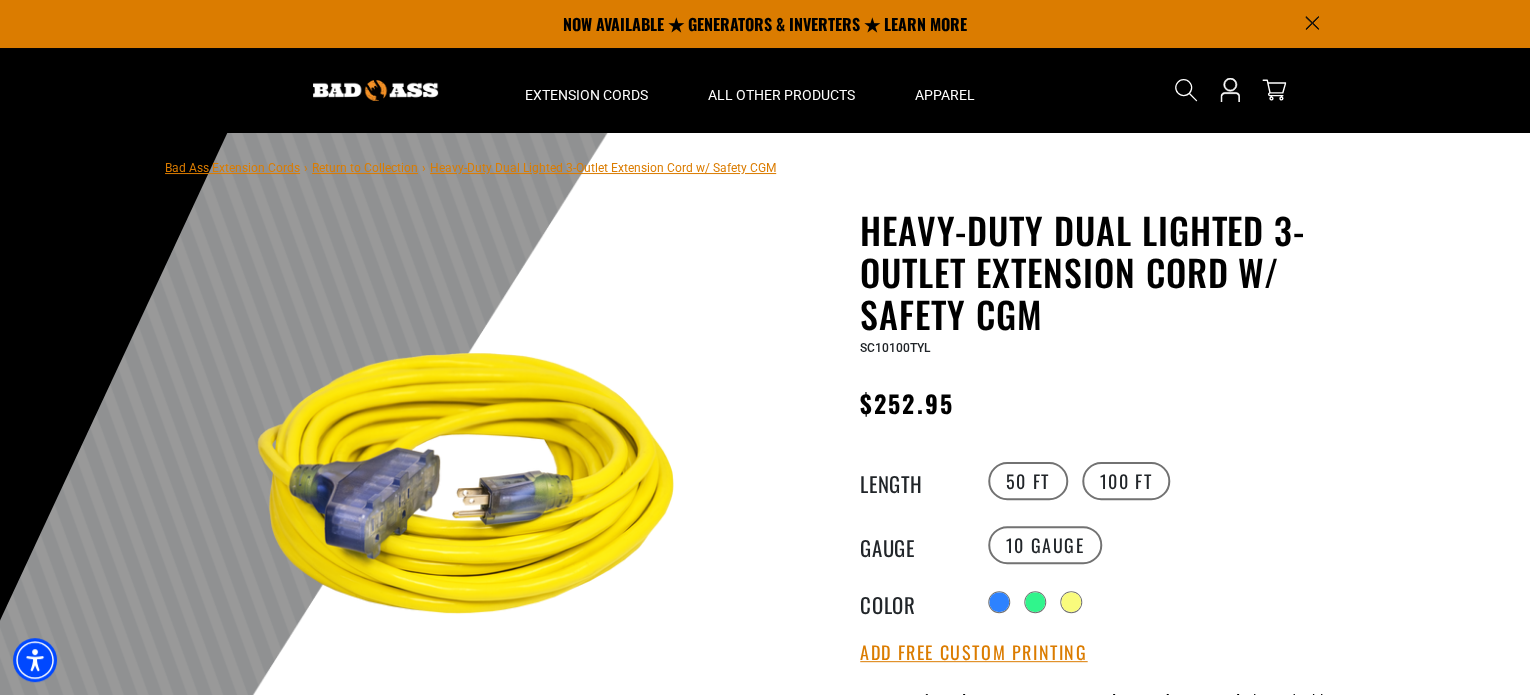 scroll, scrollTop: 0, scrollLeft: 0, axis: both 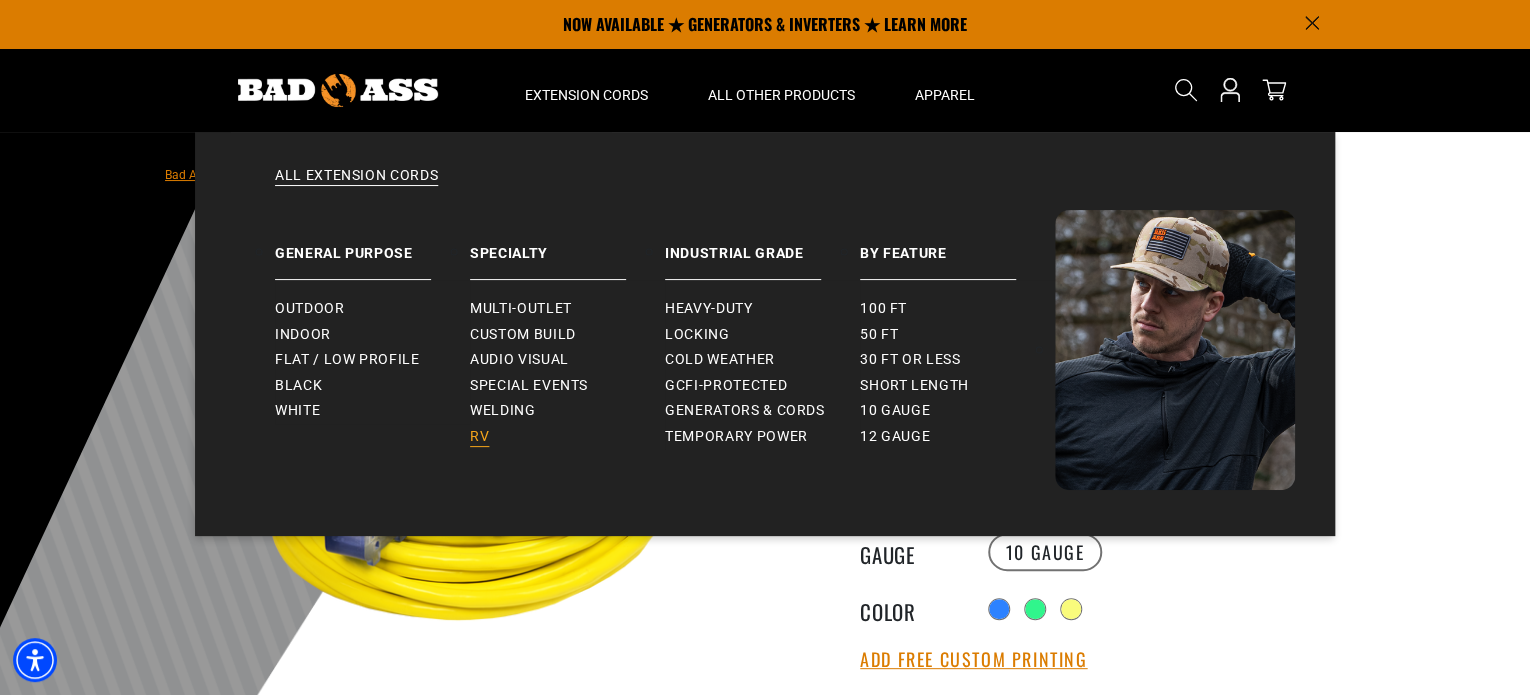 click on "RV" at bounding box center [479, 437] 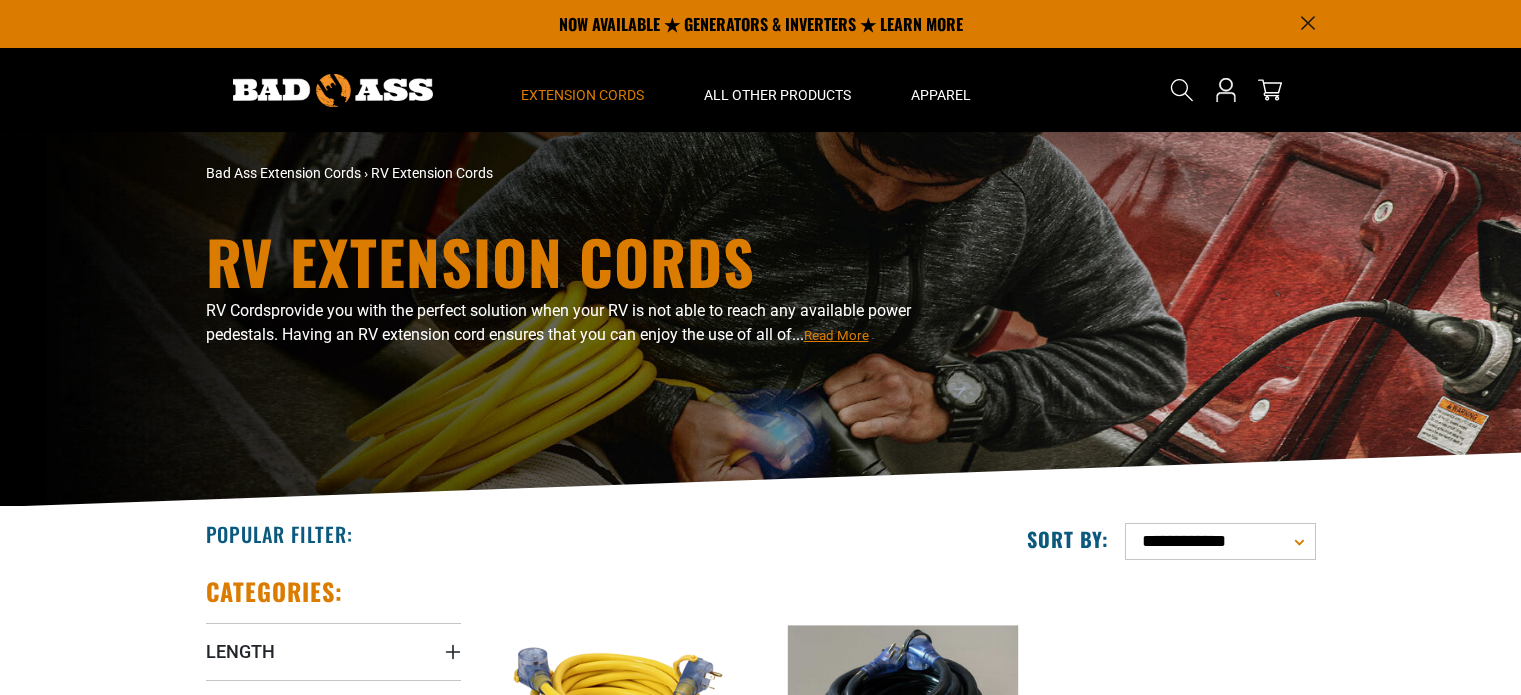 scroll, scrollTop: 0, scrollLeft: 0, axis: both 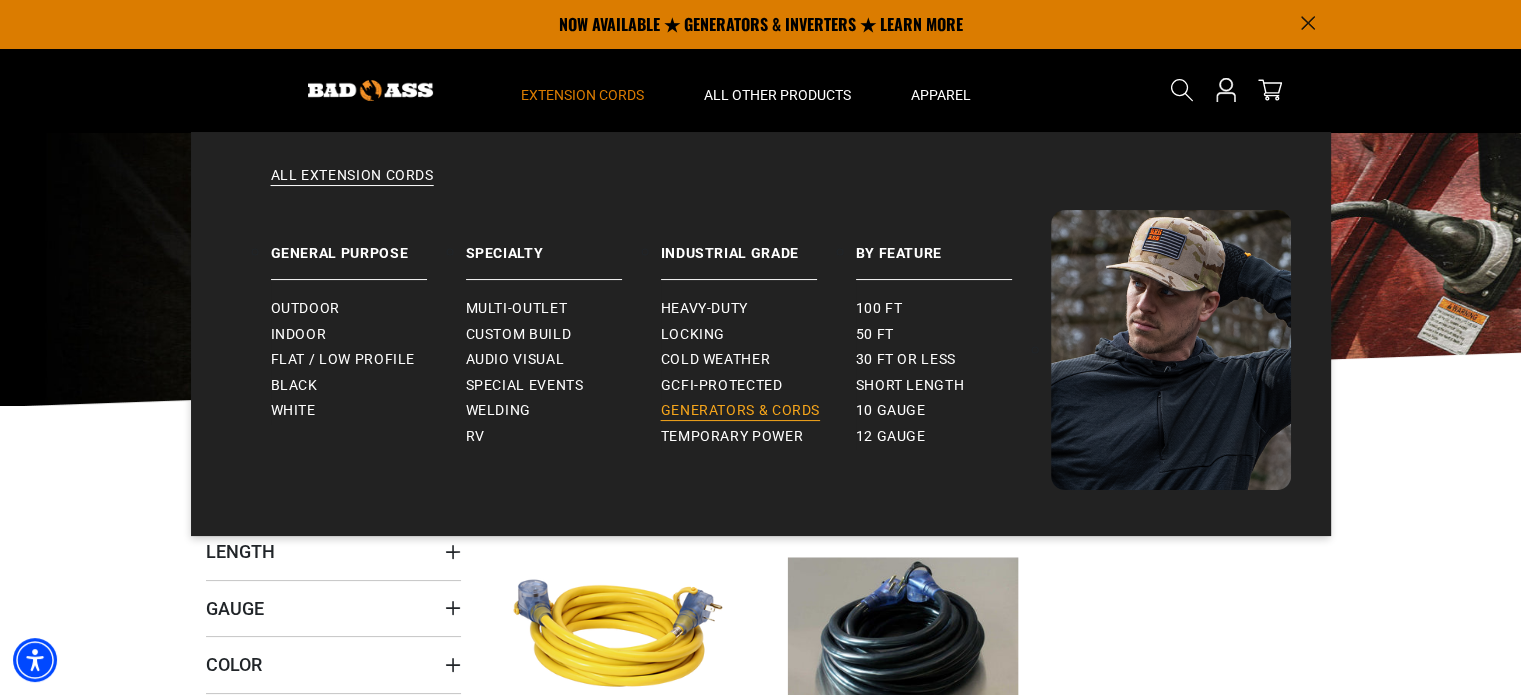 click on "Generators & Cords" at bounding box center [741, 411] 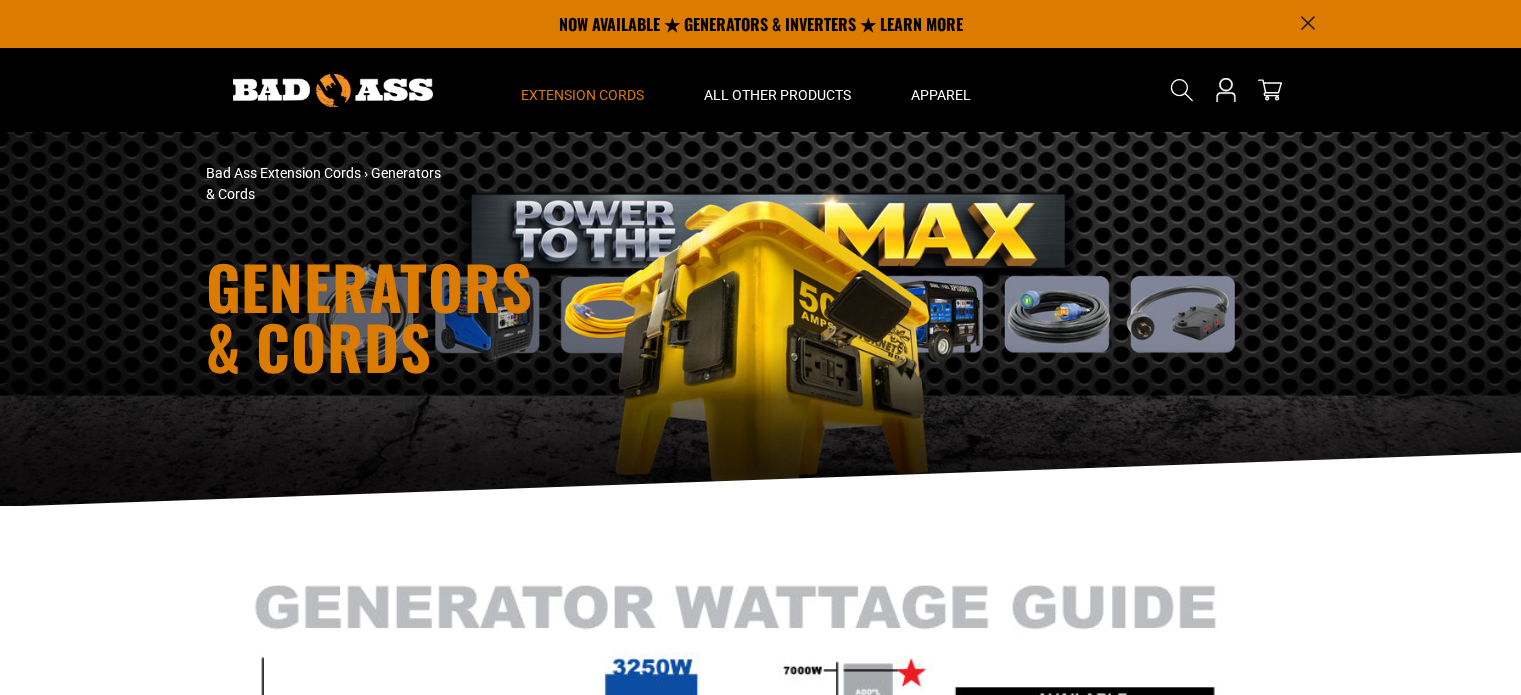 scroll, scrollTop: 0, scrollLeft: 0, axis: both 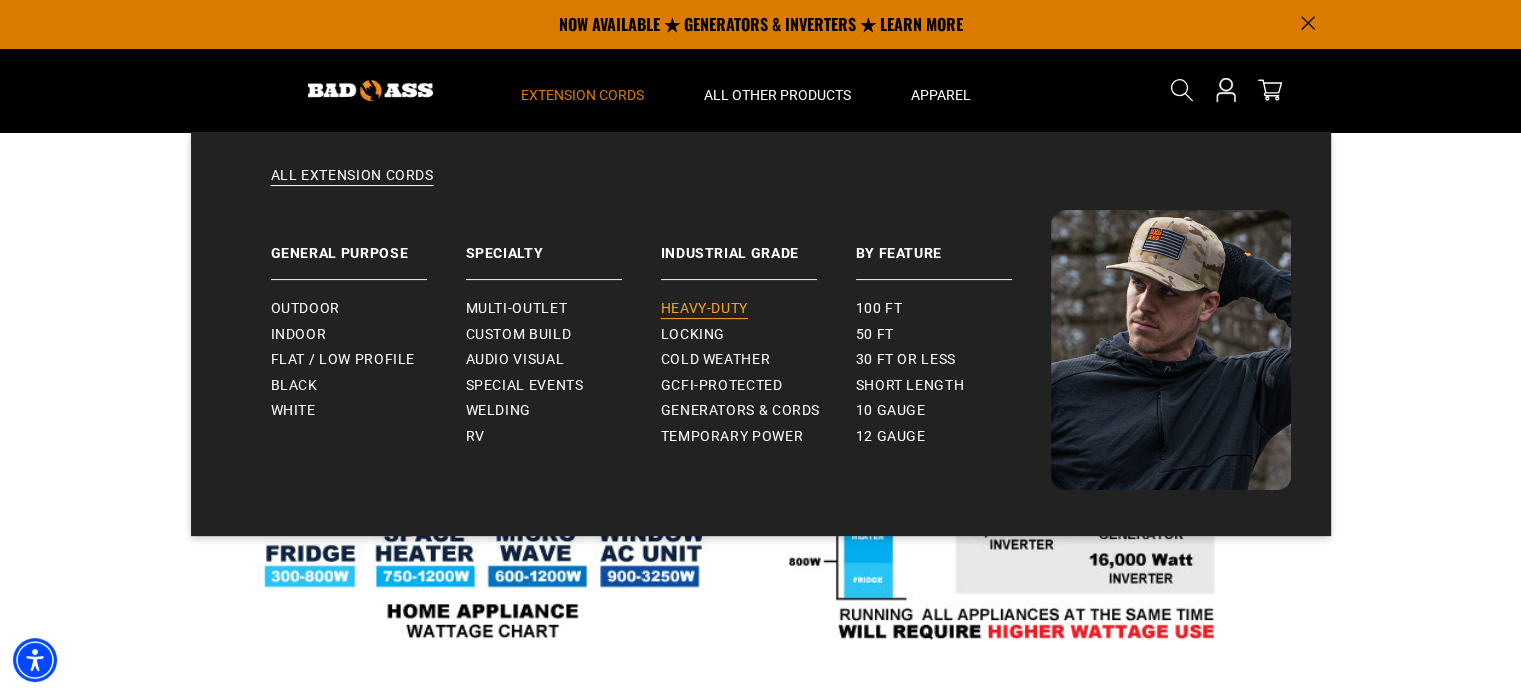 click on "Heavy-Duty" at bounding box center (704, 309) 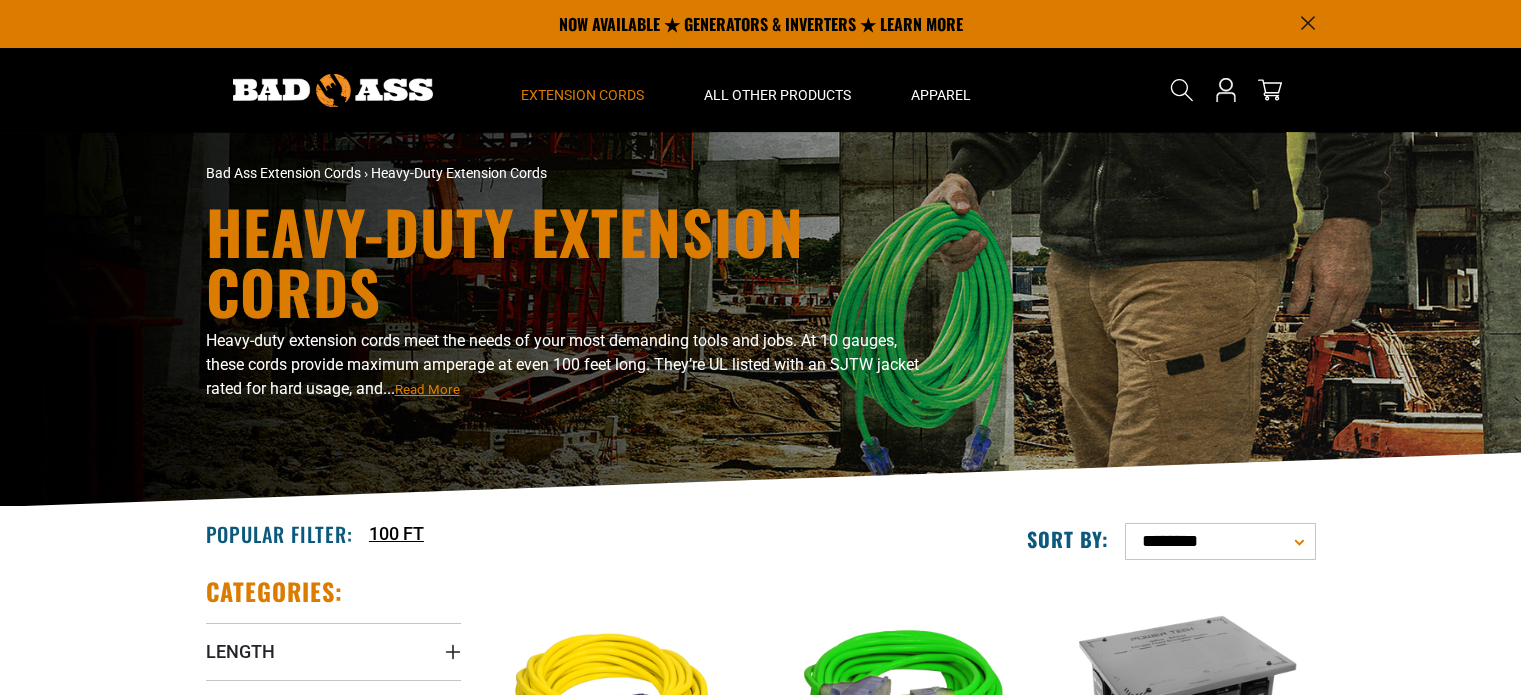 scroll, scrollTop: 0, scrollLeft: 0, axis: both 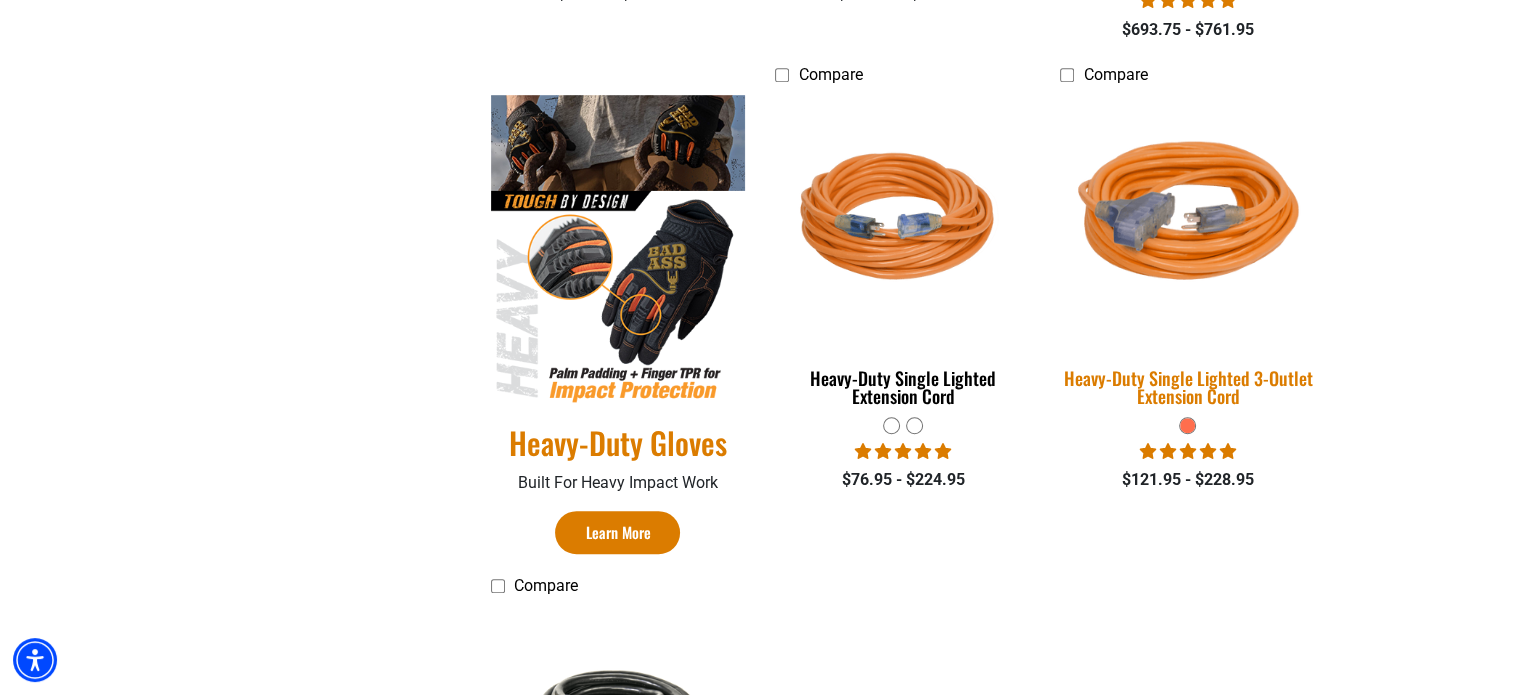 click at bounding box center [1188, 220] 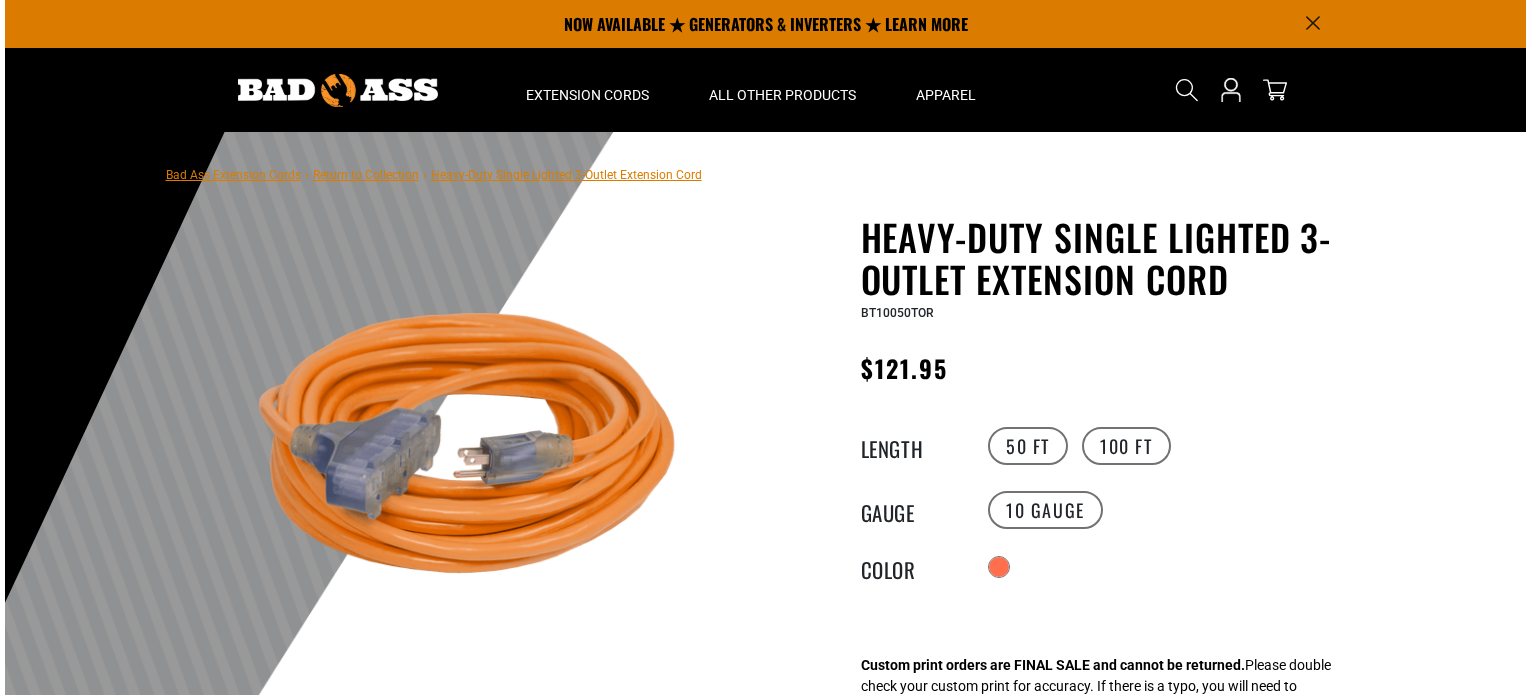 scroll, scrollTop: 0, scrollLeft: 0, axis: both 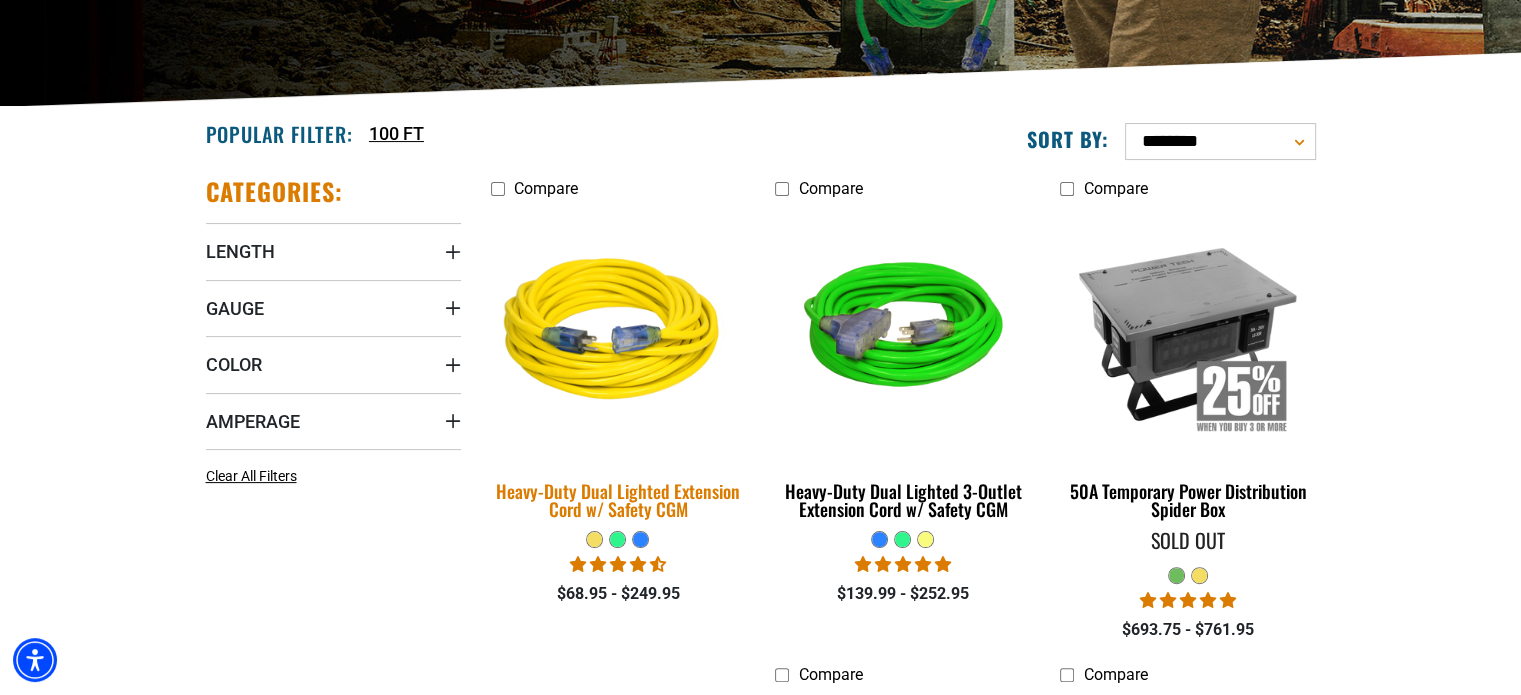 click at bounding box center (618, 333) 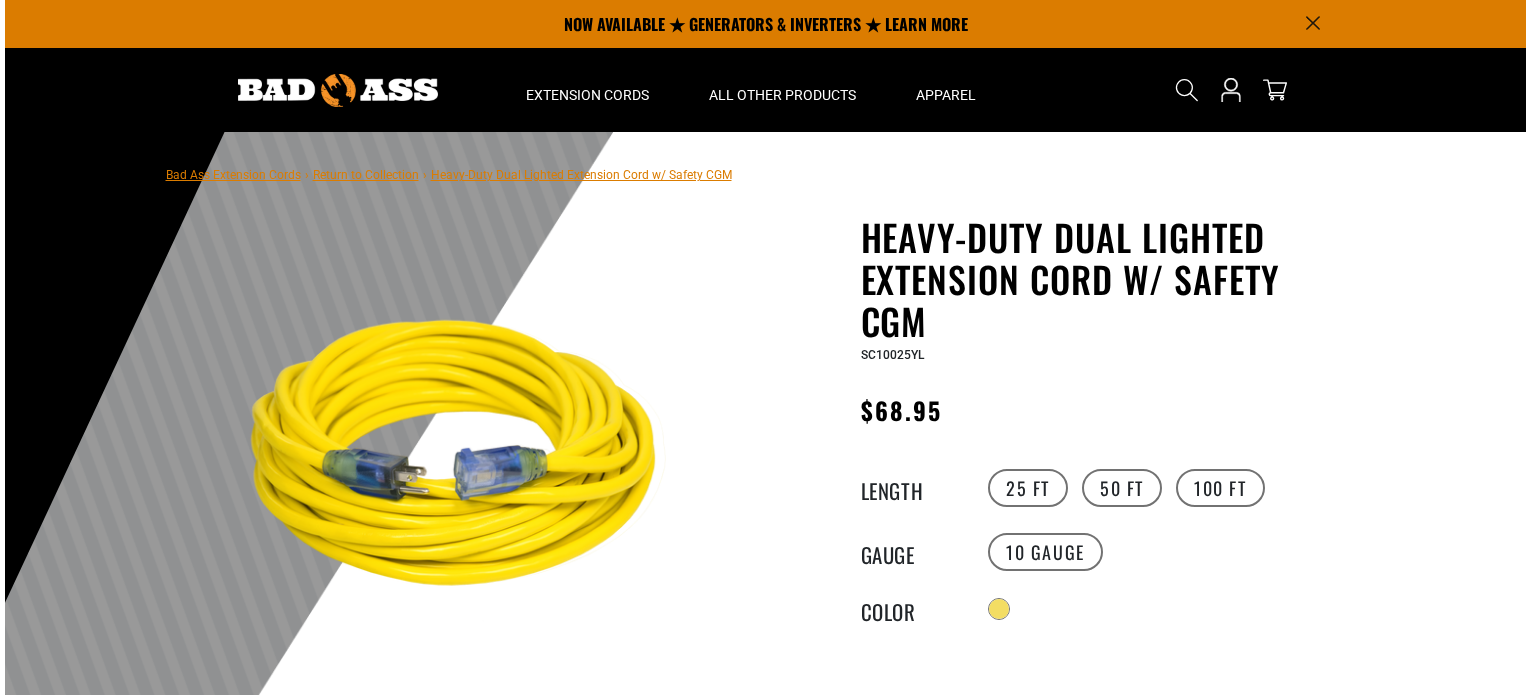 scroll, scrollTop: 150, scrollLeft: 0, axis: vertical 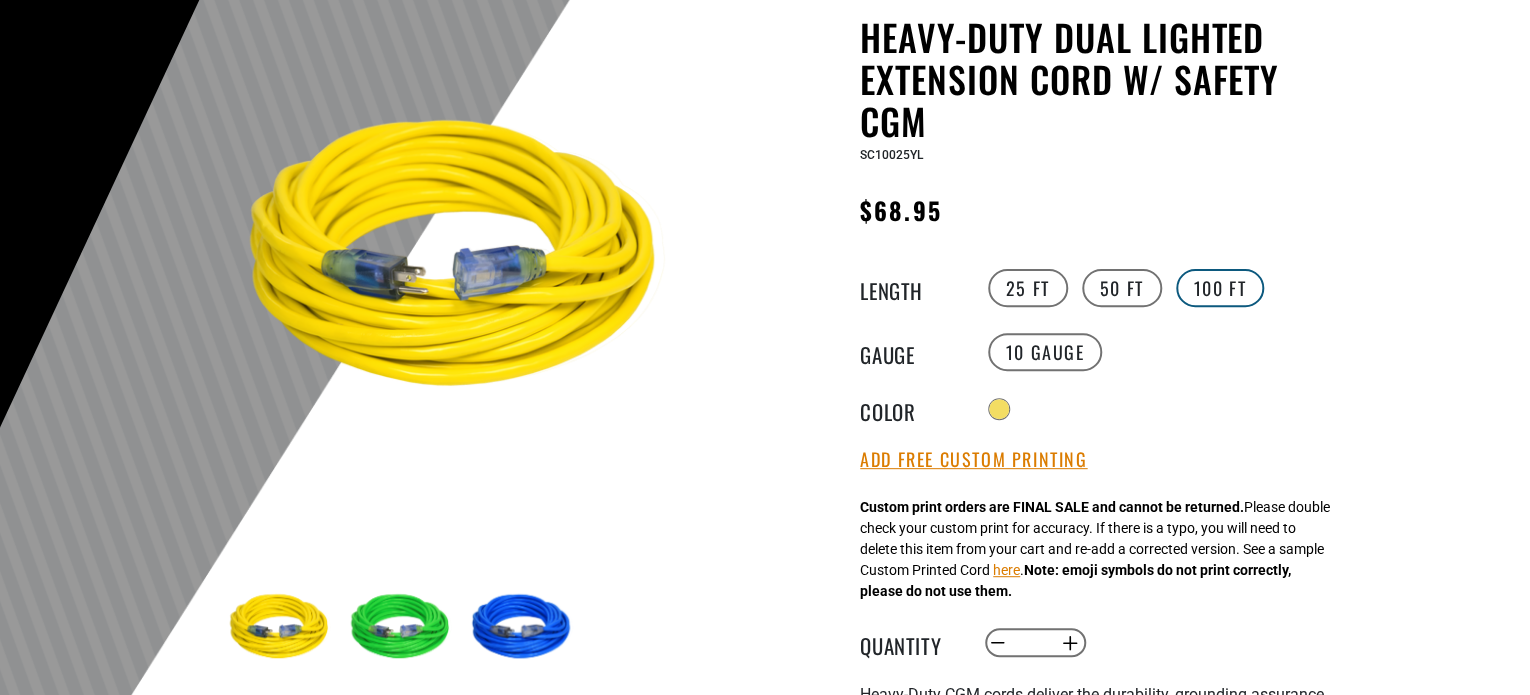 click on "100 FT" at bounding box center [1220, 288] 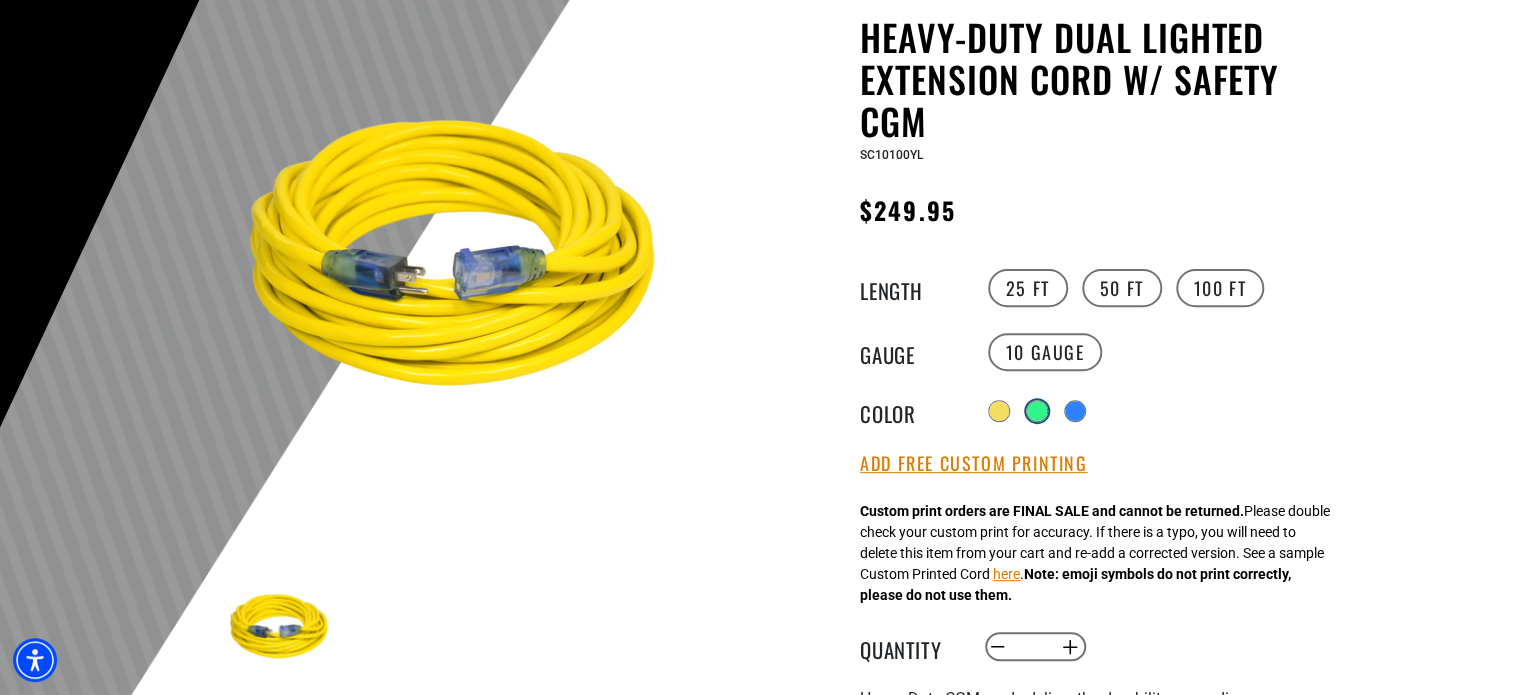 click at bounding box center (1037, 411) 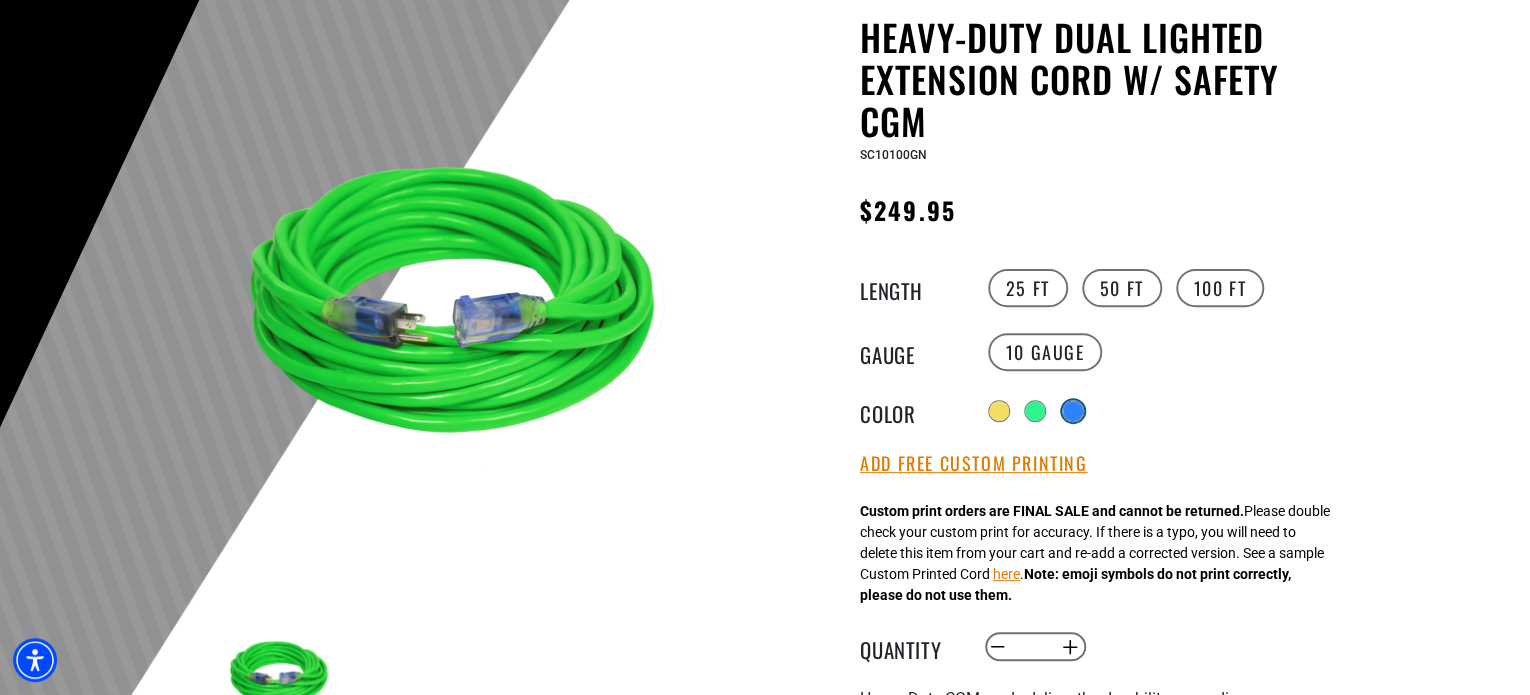 click at bounding box center (1073, 411) 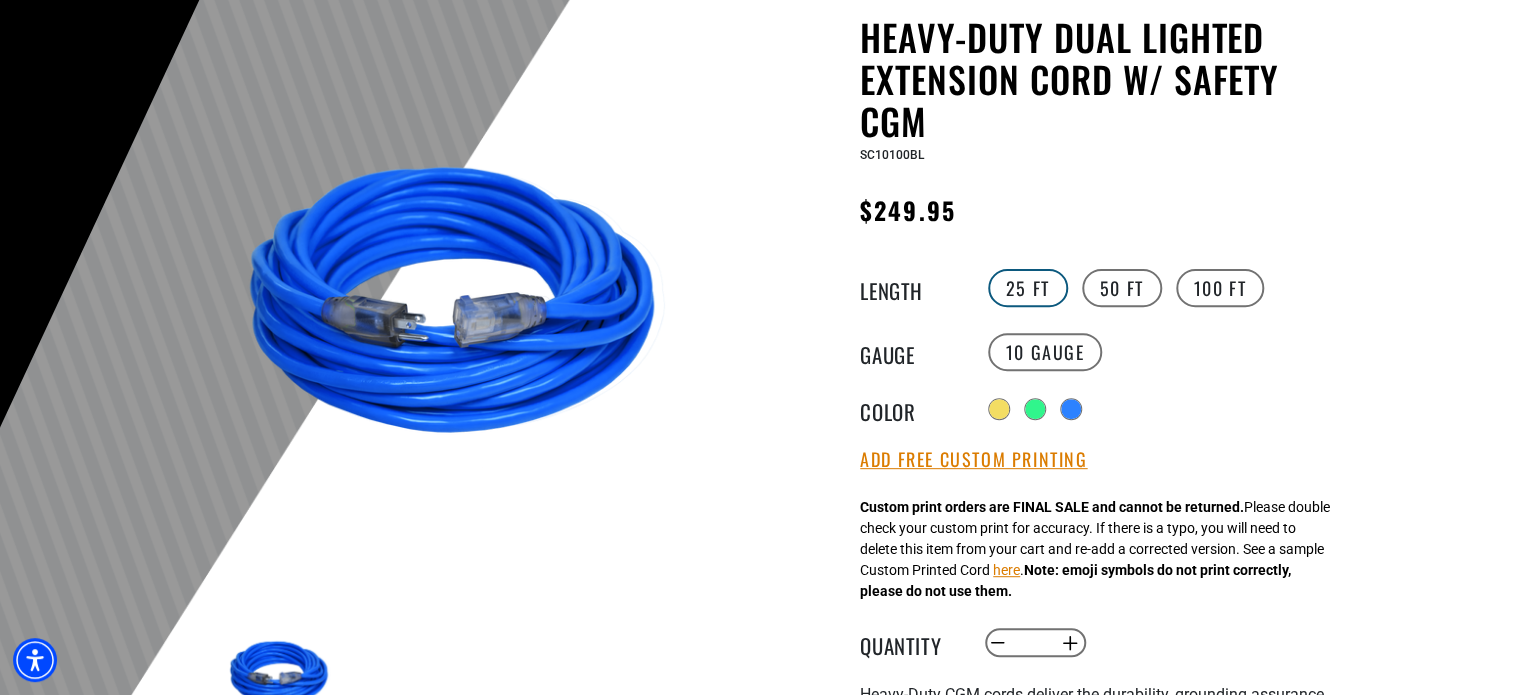 click on "25 FT" at bounding box center [1028, 288] 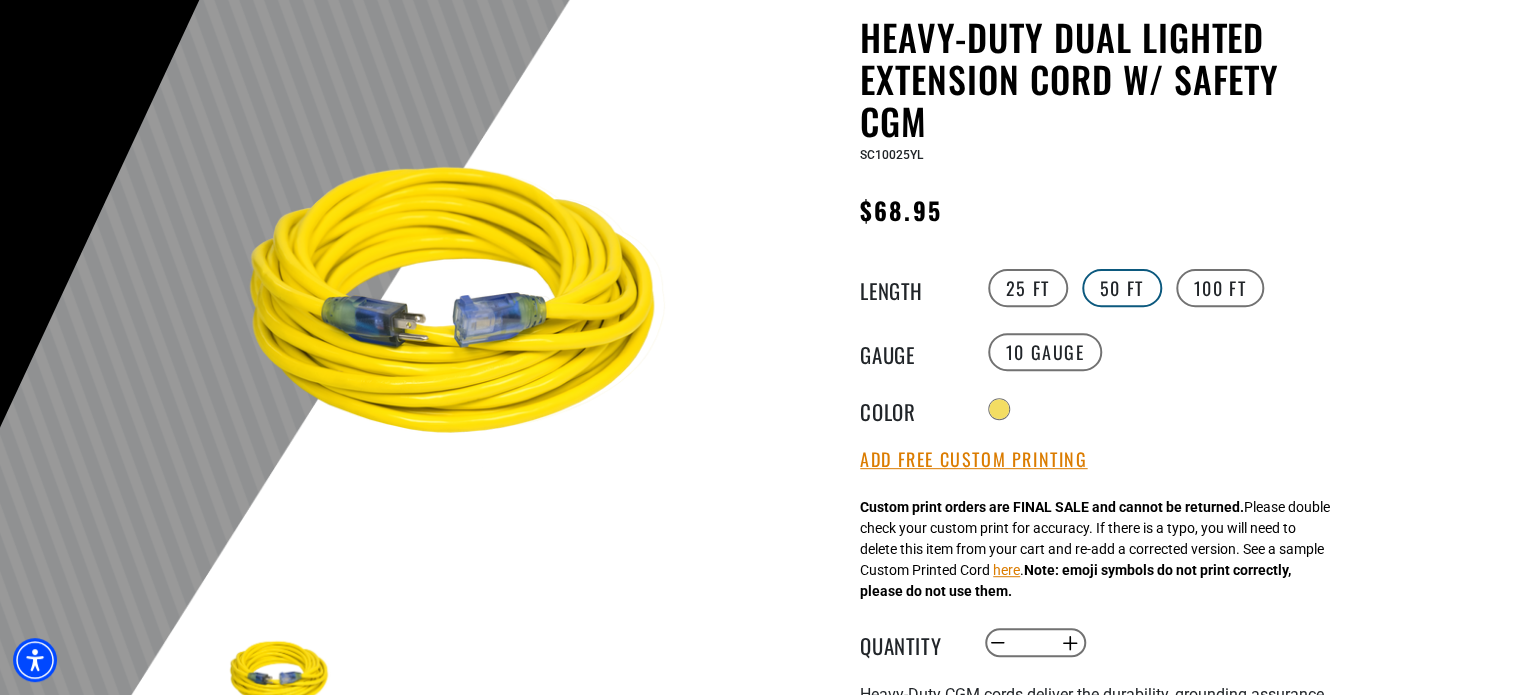 click on "50 FT" at bounding box center (1122, 288) 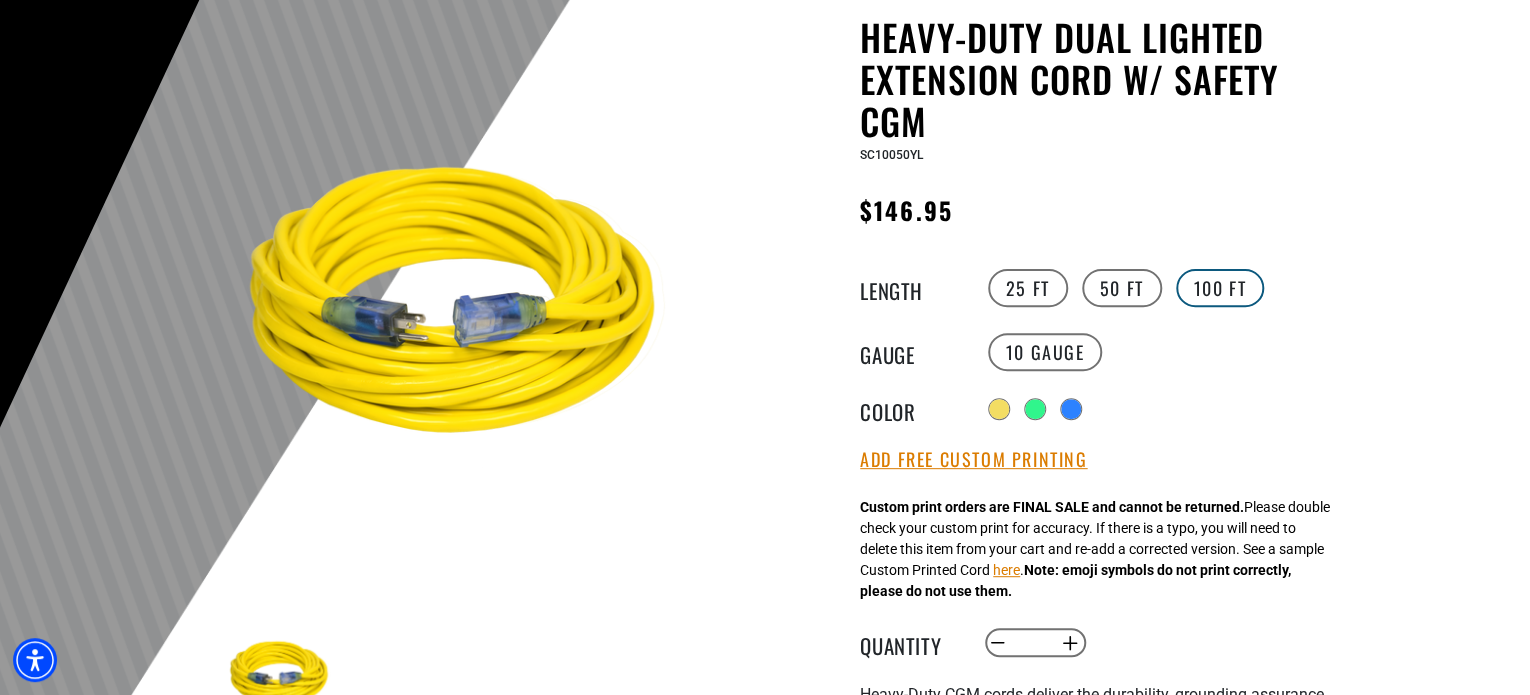 click on "100 FT" at bounding box center [1220, 288] 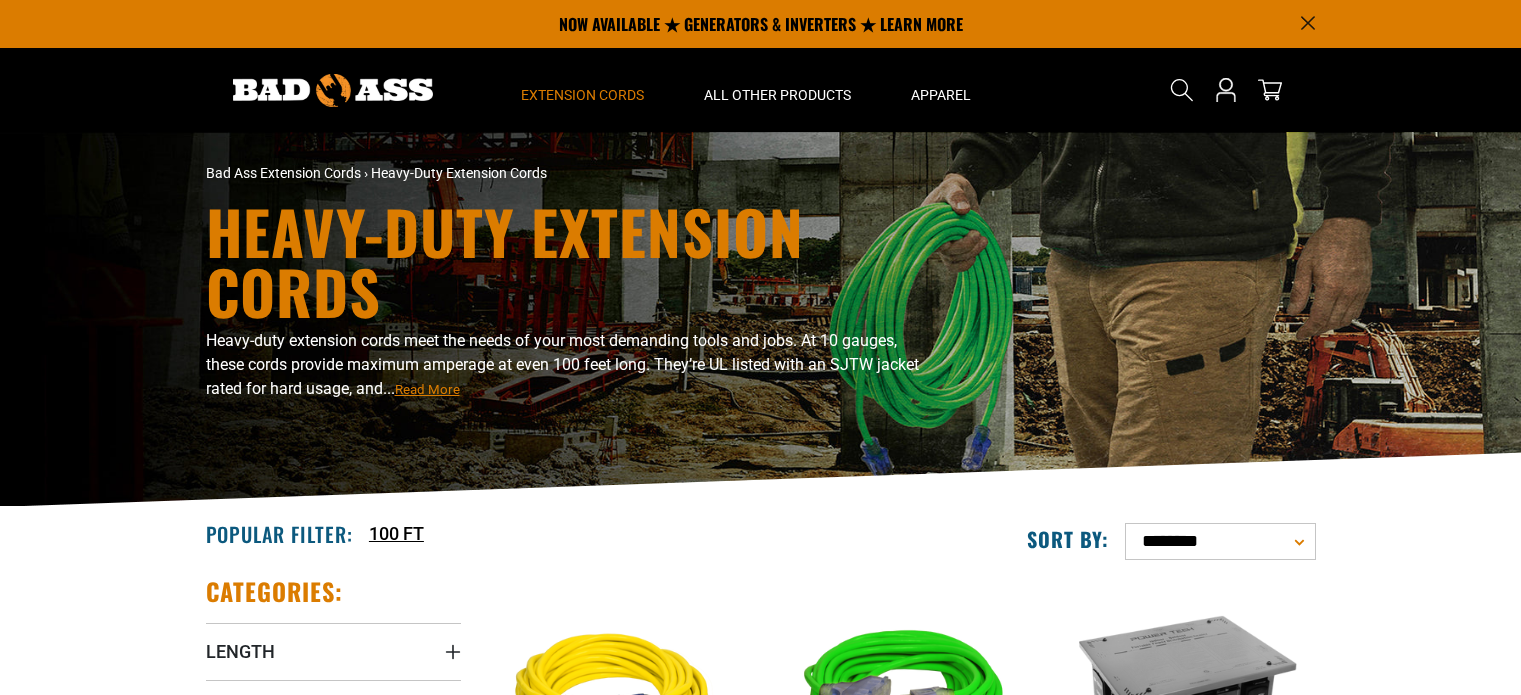 scroll, scrollTop: 400, scrollLeft: 0, axis: vertical 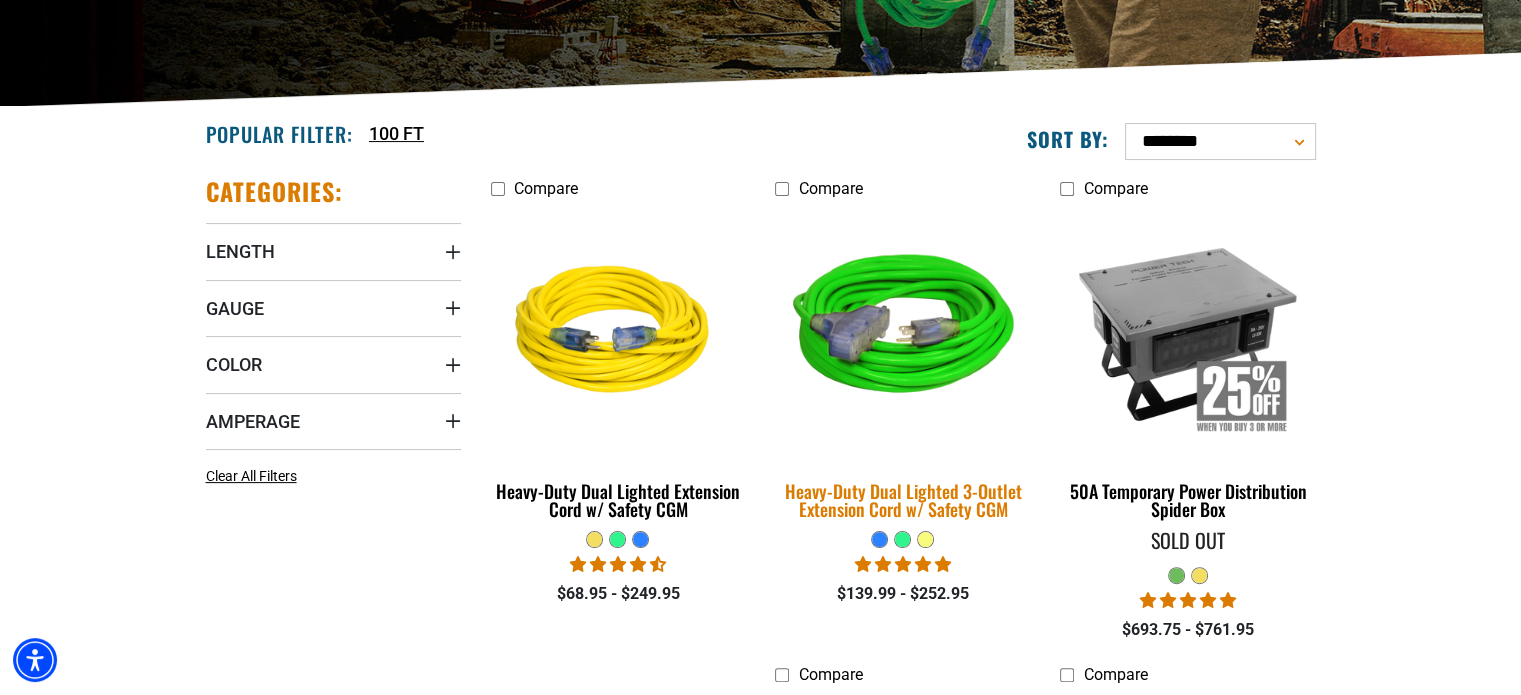 click at bounding box center (903, 333) 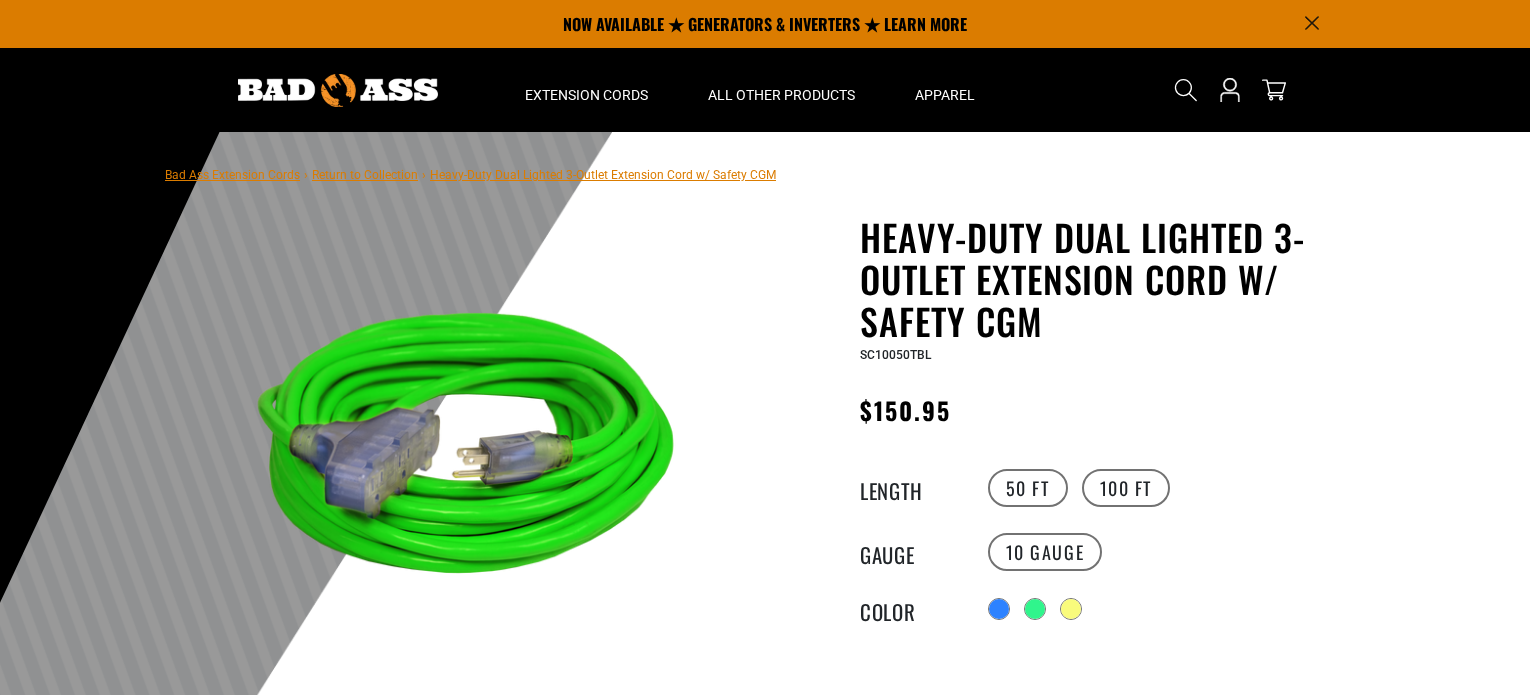 scroll, scrollTop: 0, scrollLeft: 0, axis: both 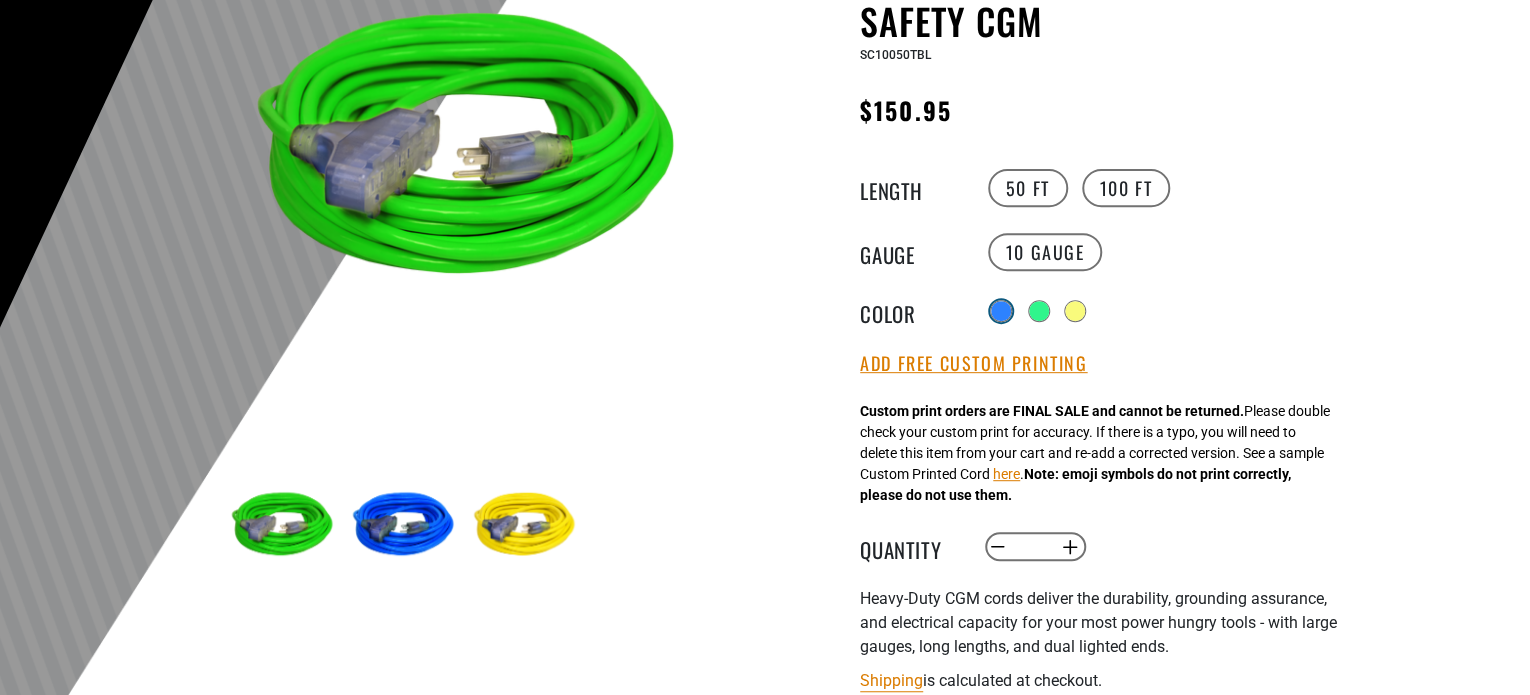 click at bounding box center [1001, 311] 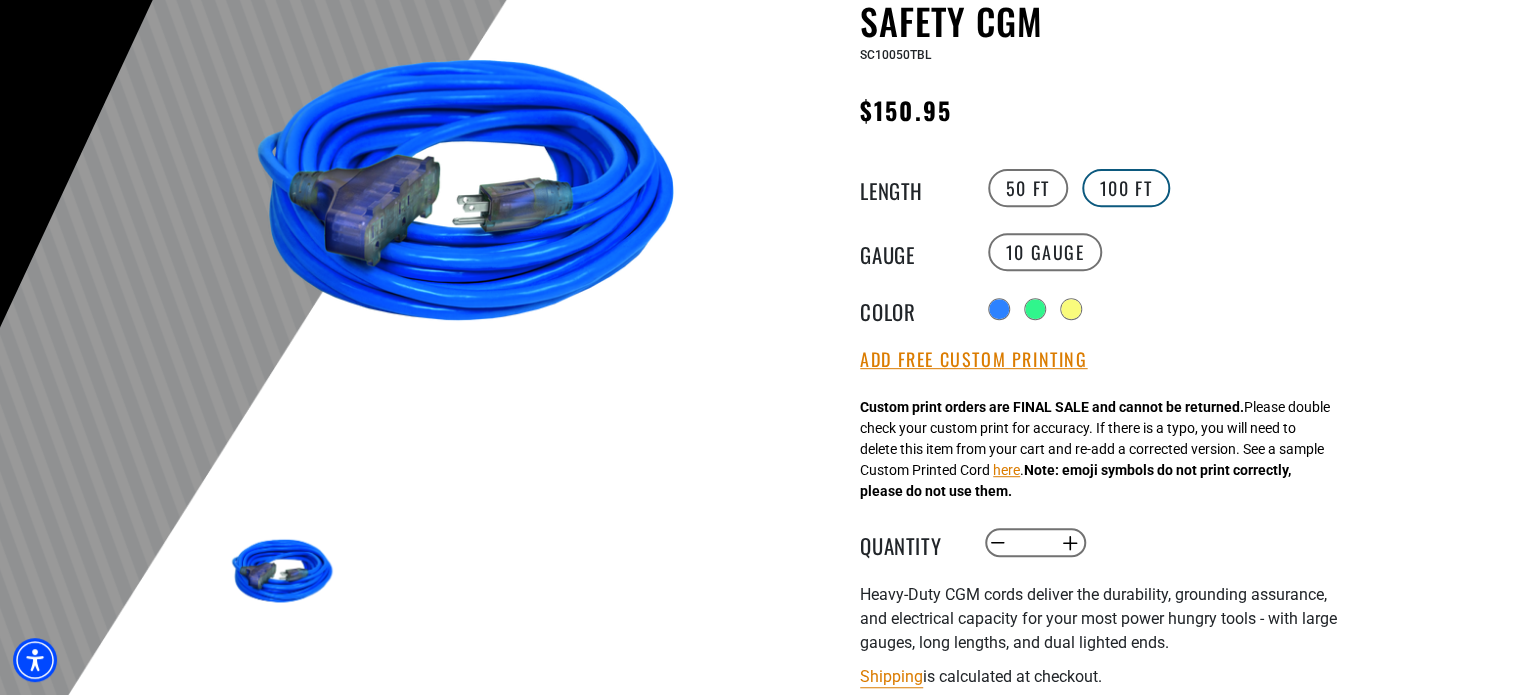click on "100 FT" at bounding box center (1126, 188) 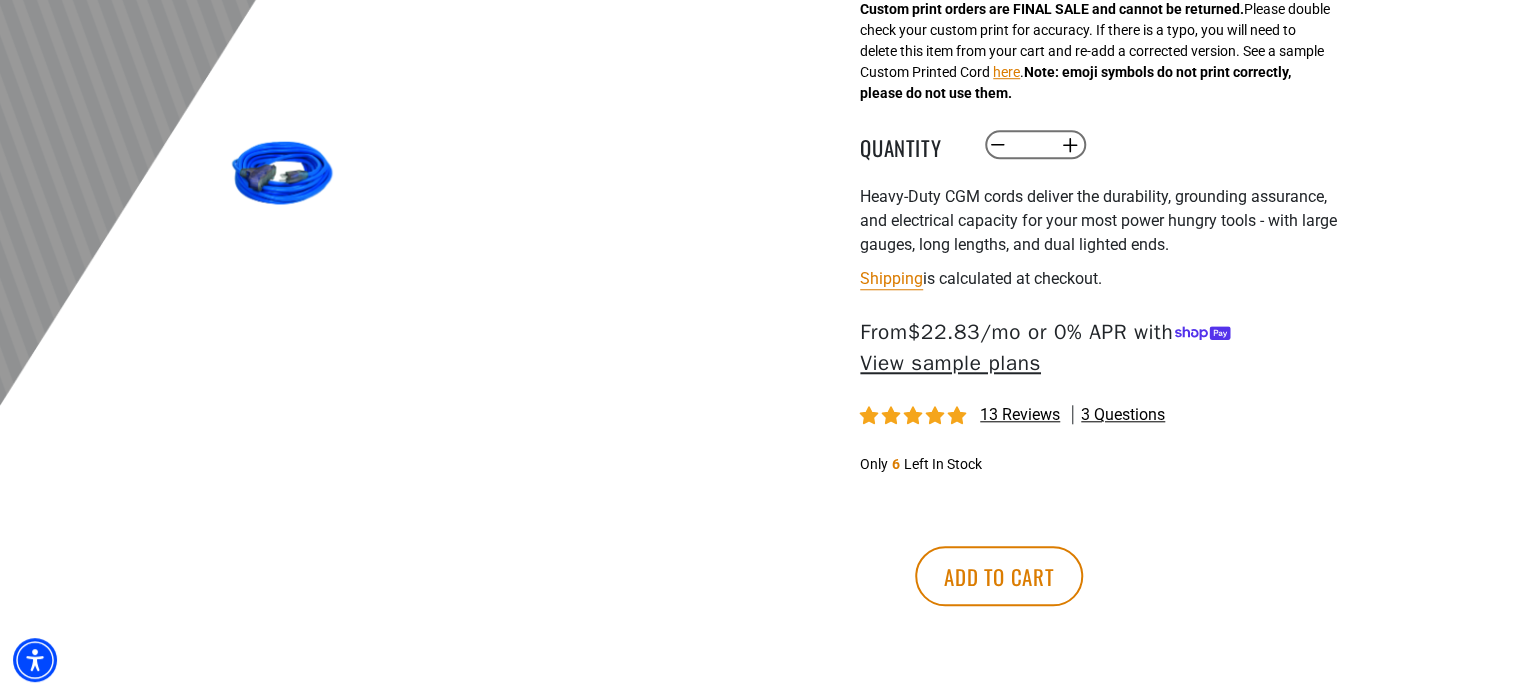 scroll, scrollTop: 700, scrollLeft: 0, axis: vertical 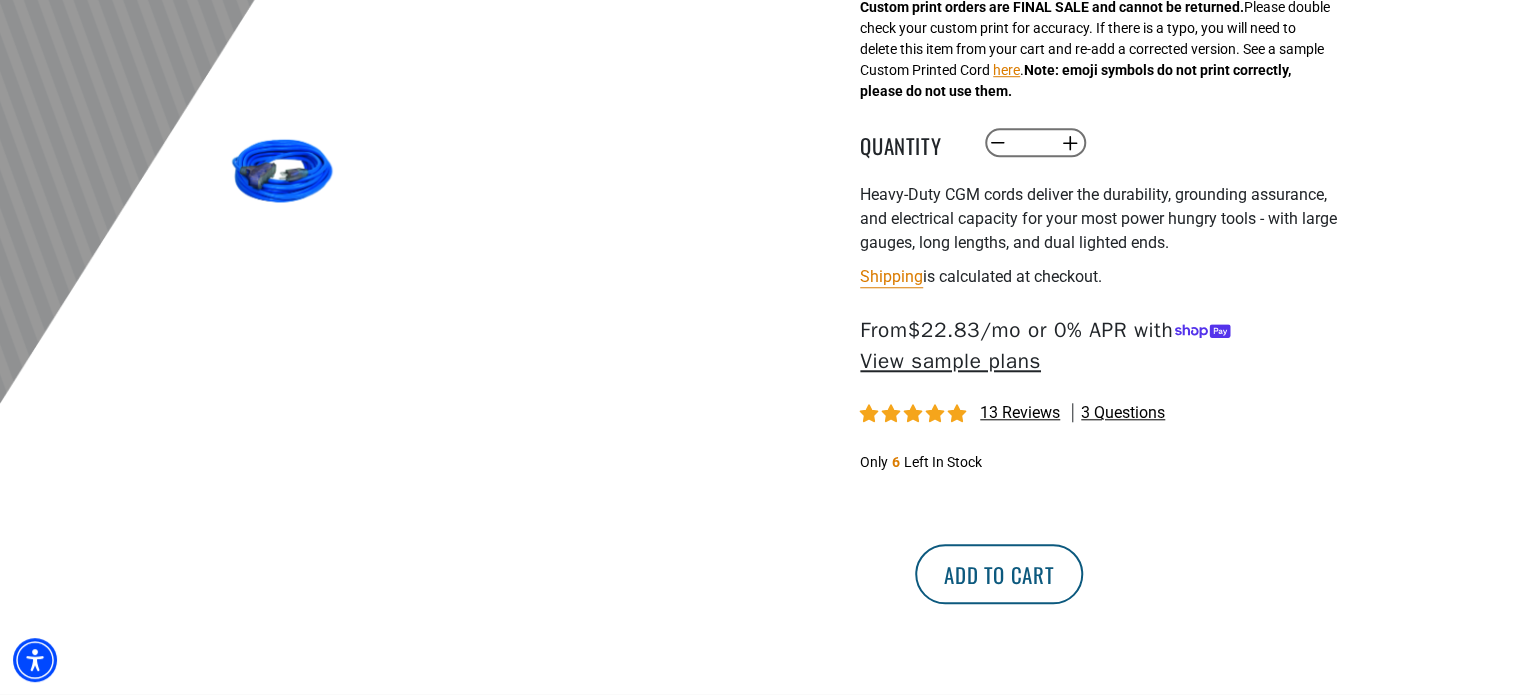 click on "Add to cart" at bounding box center (999, 574) 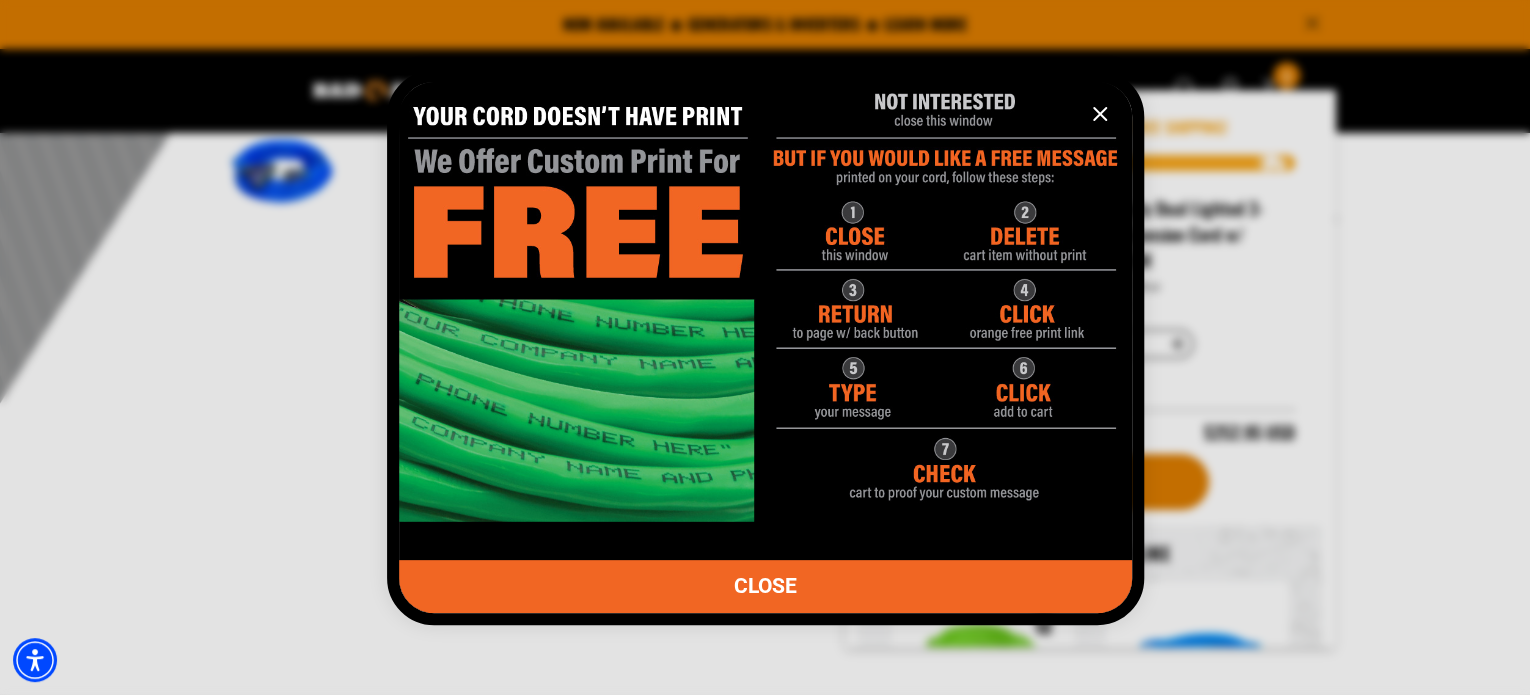 click 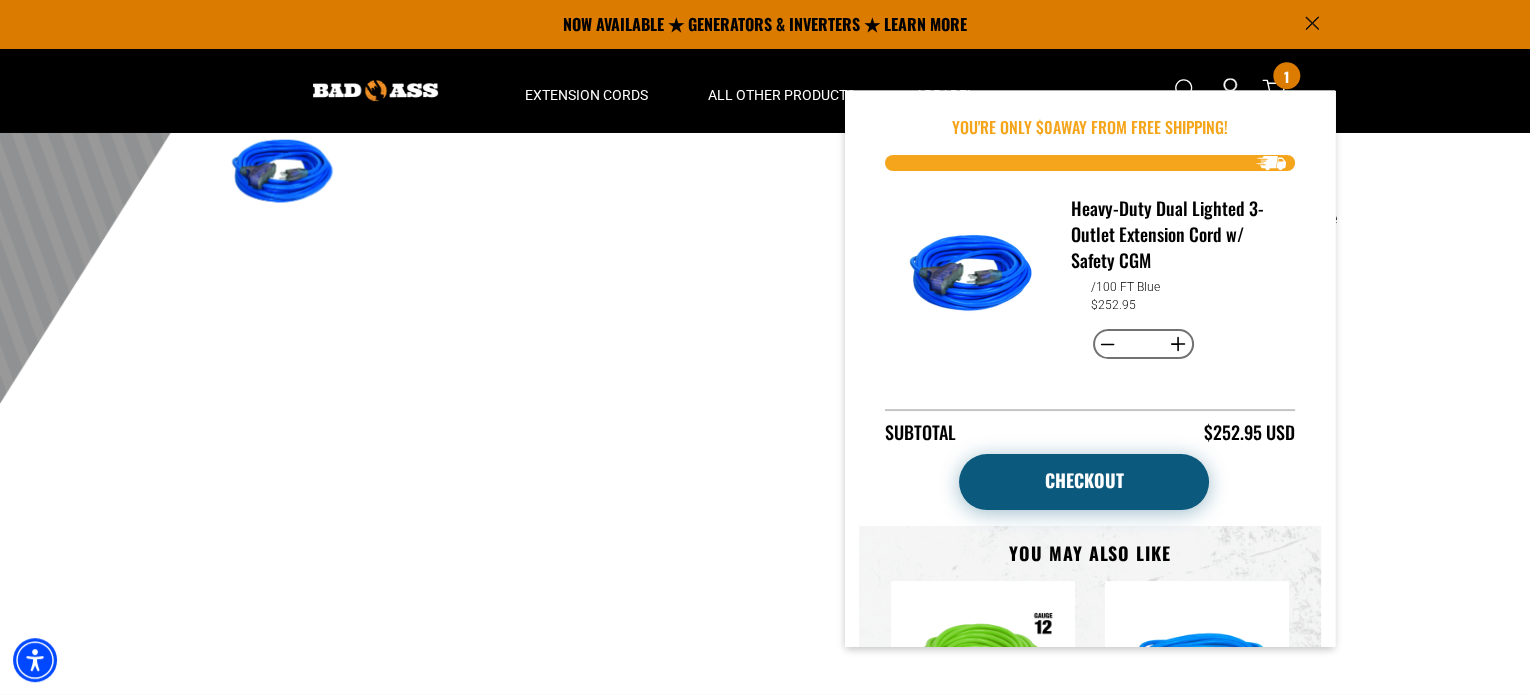click on "Checkout" at bounding box center (1084, 482) 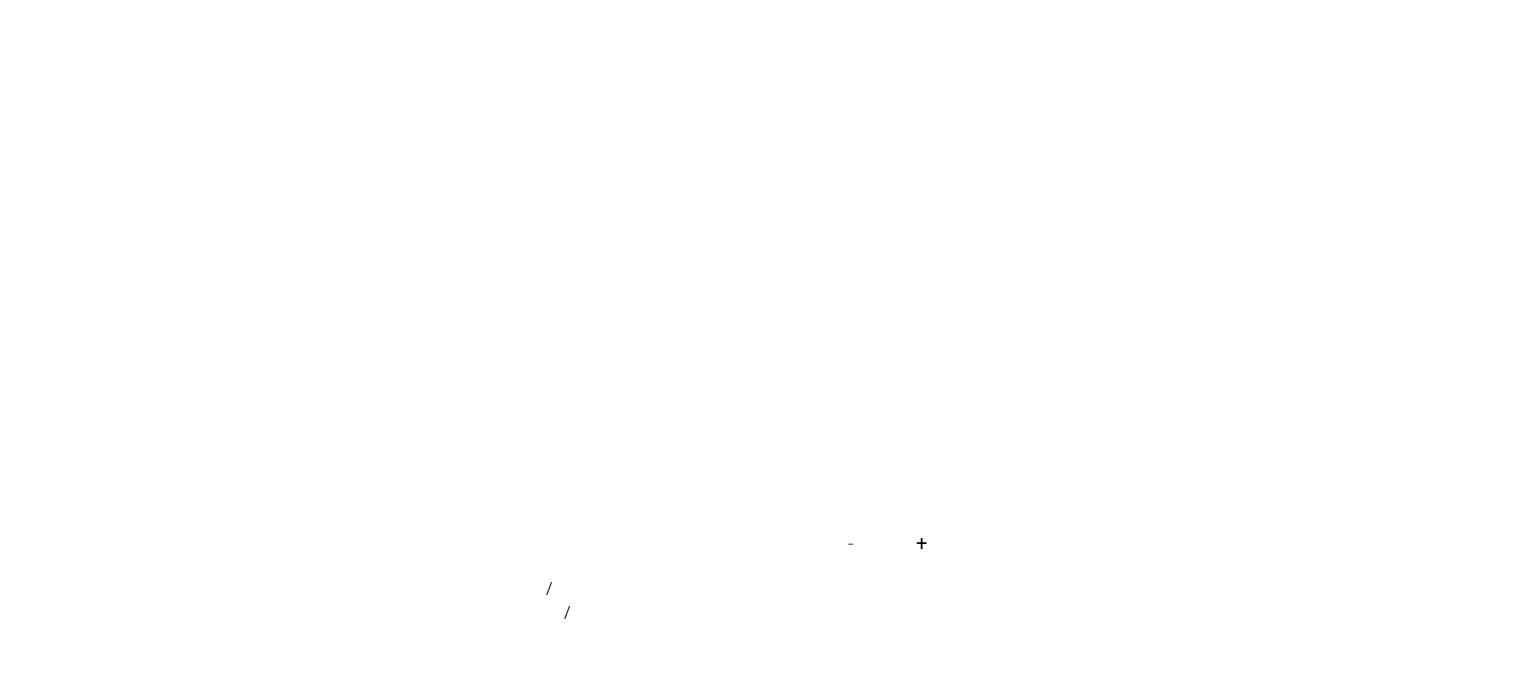 scroll, scrollTop: 0, scrollLeft: 0, axis: both 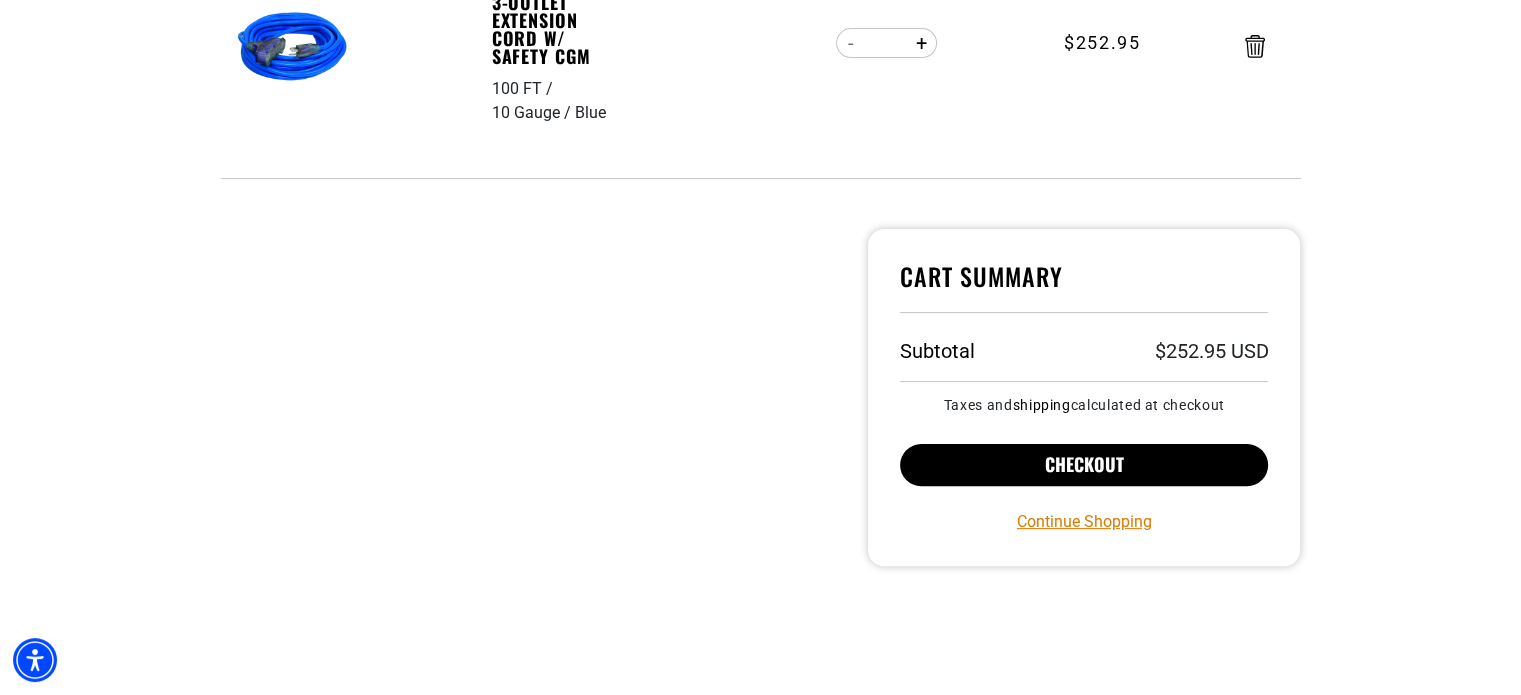 click on "Checkout" at bounding box center (1084, 465) 